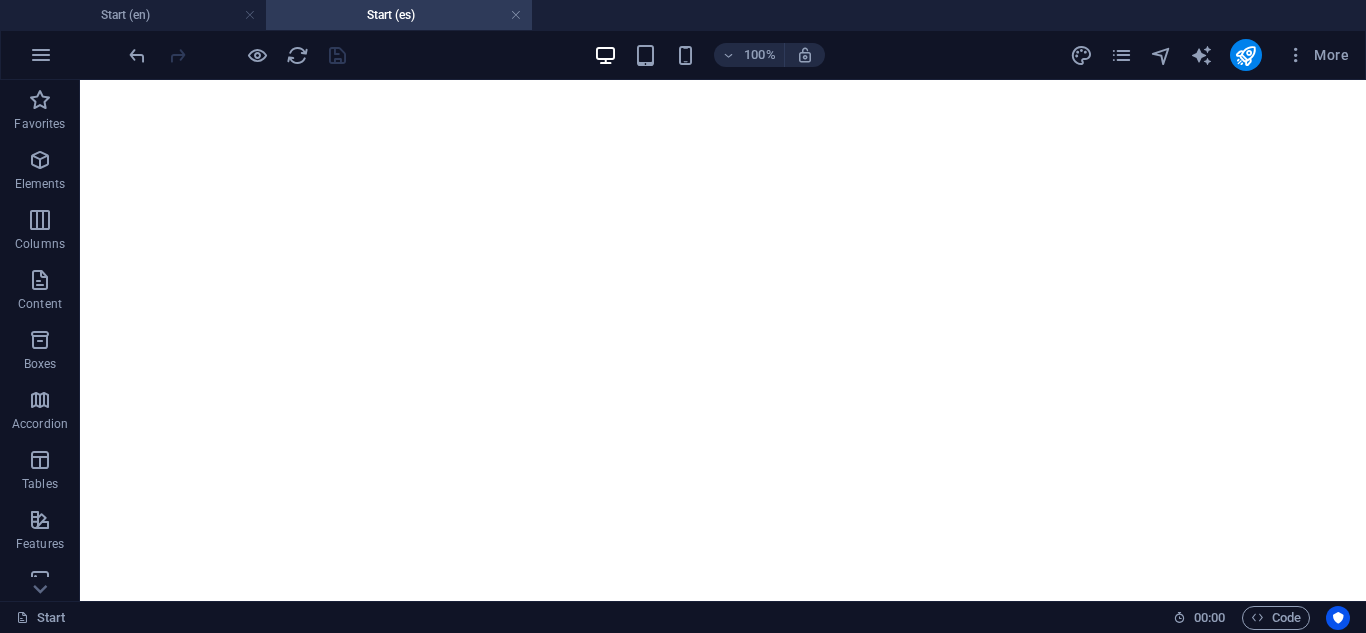 scroll, scrollTop: 0, scrollLeft: 0, axis: both 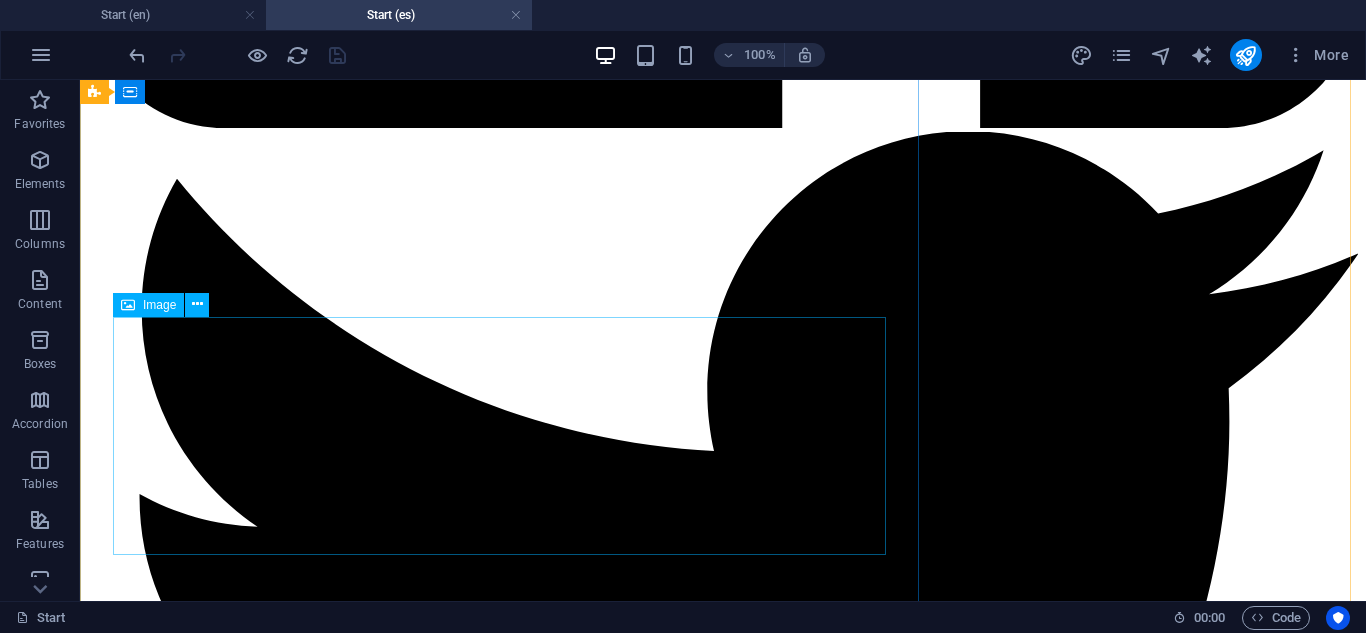 click at bounding box center [723, 24223] 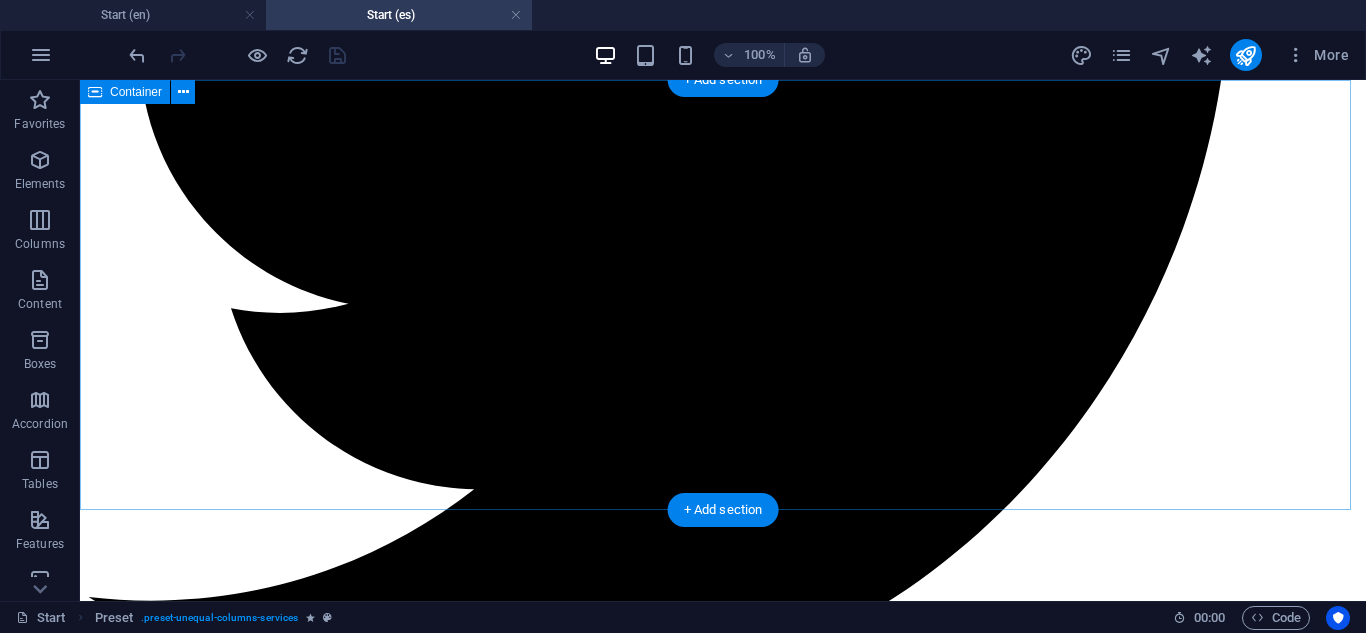 scroll, scrollTop: 6100, scrollLeft: 0, axis: vertical 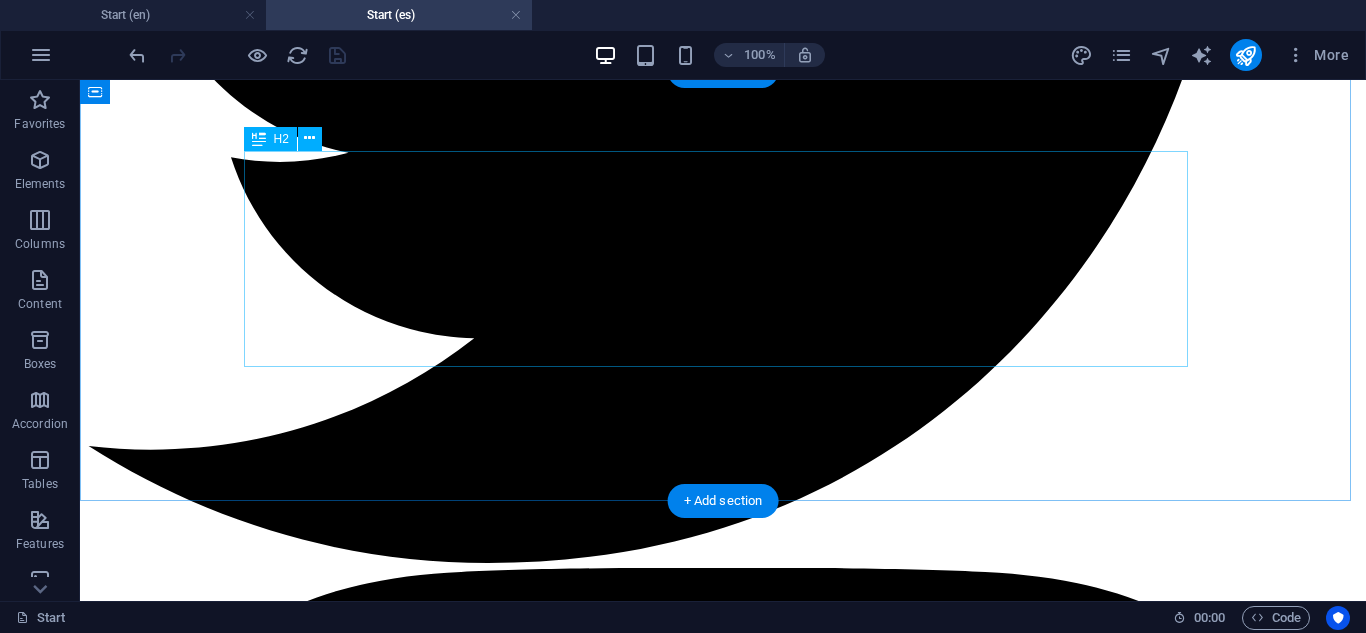 click on "Thousands of drivers trust  APNT Locksmith  for fast, reliable automotive locksmith services." at bounding box center (723, 24626) 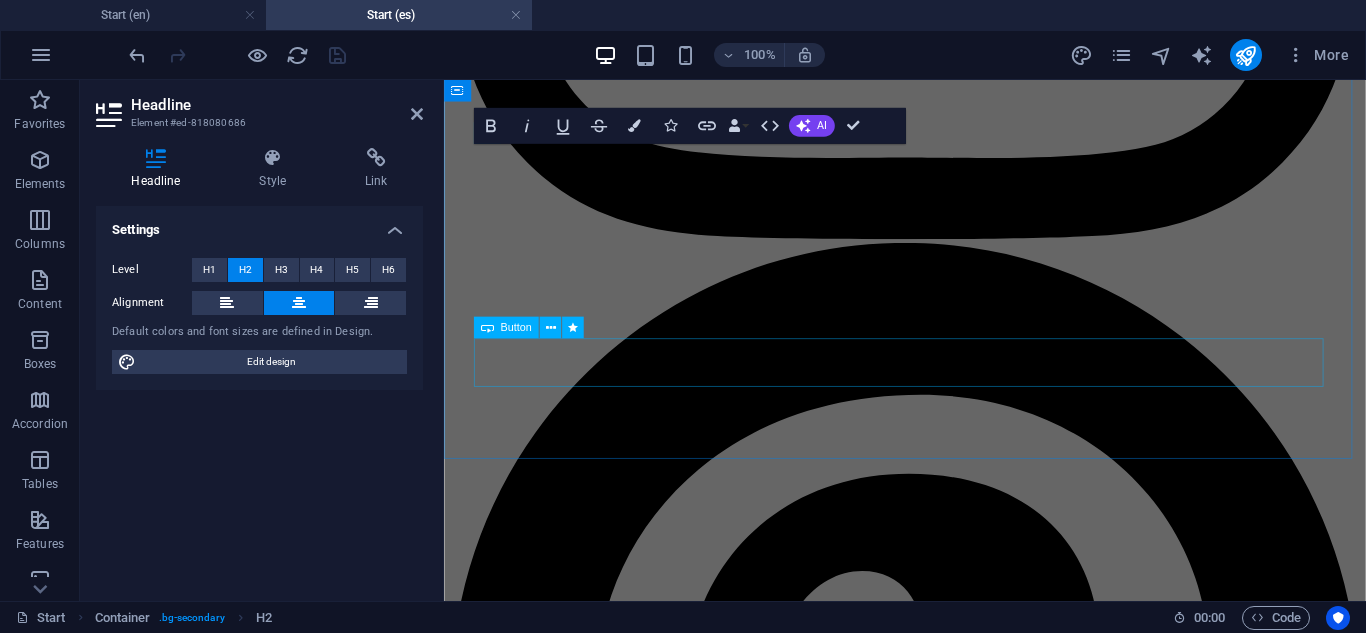 scroll, scrollTop: 6747, scrollLeft: 0, axis: vertical 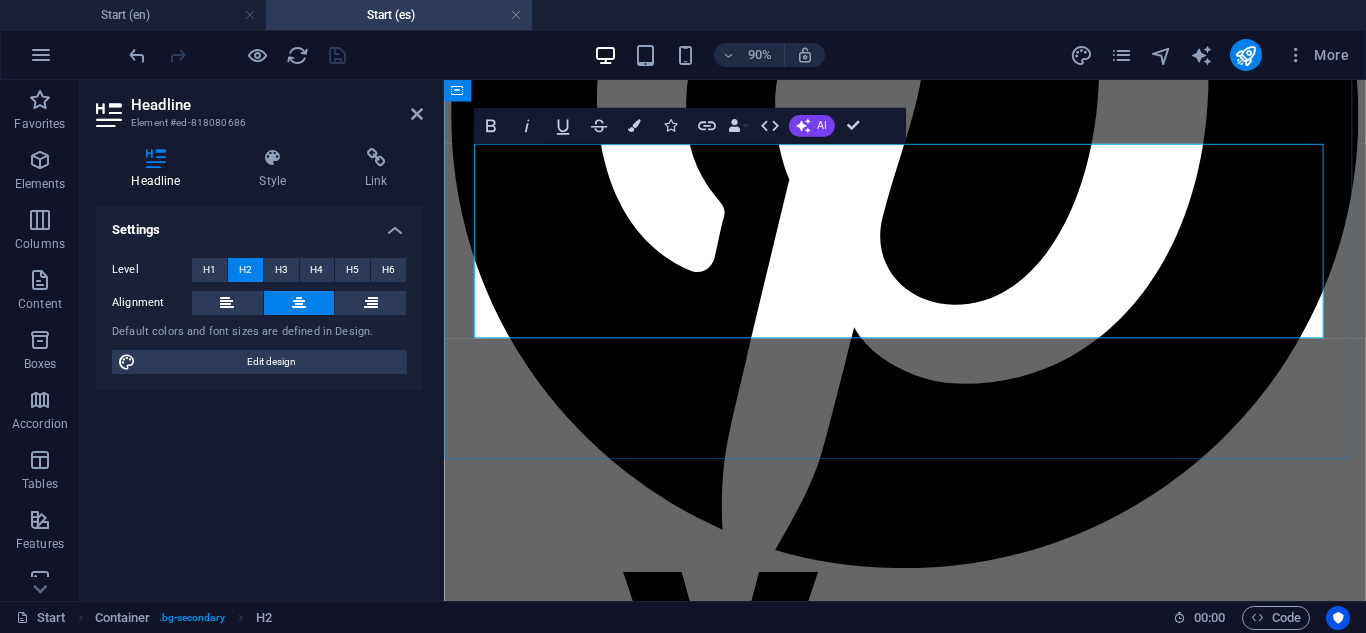 drag, startPoint x: 1225, startPoint y: 257, endPoint x: 1245, endPoint y: 309, distance: 55.713554 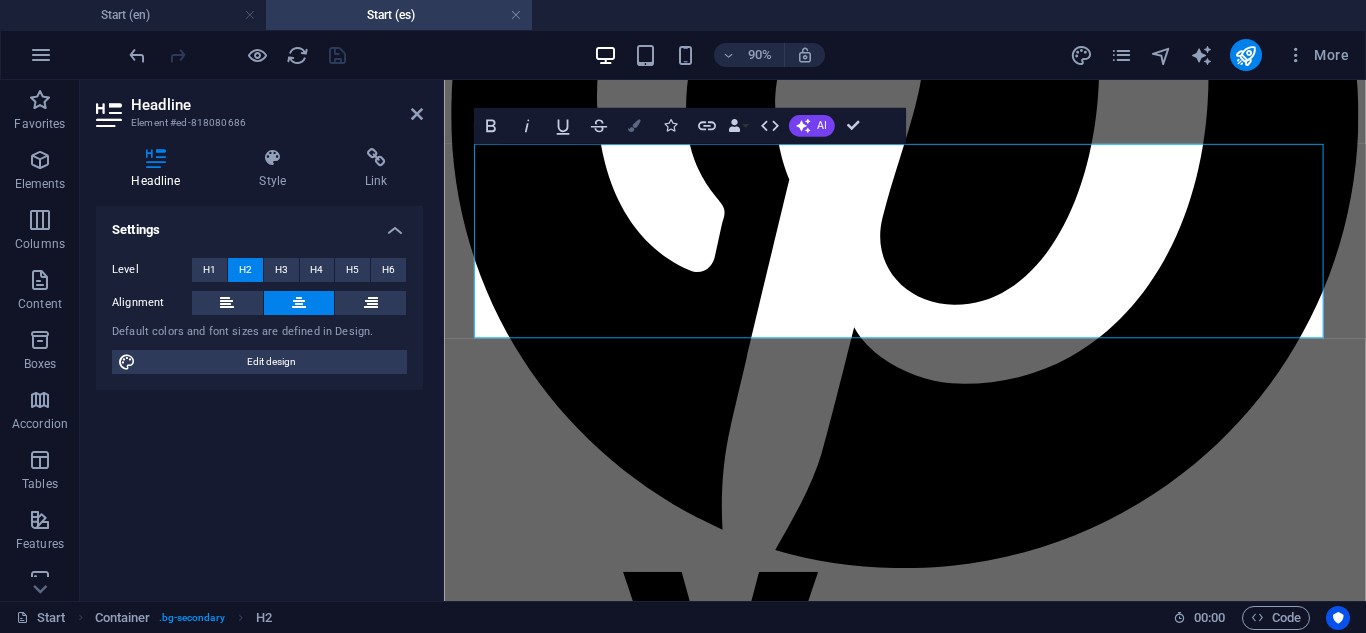 click on "Colors" at bounding box center (634, 126) 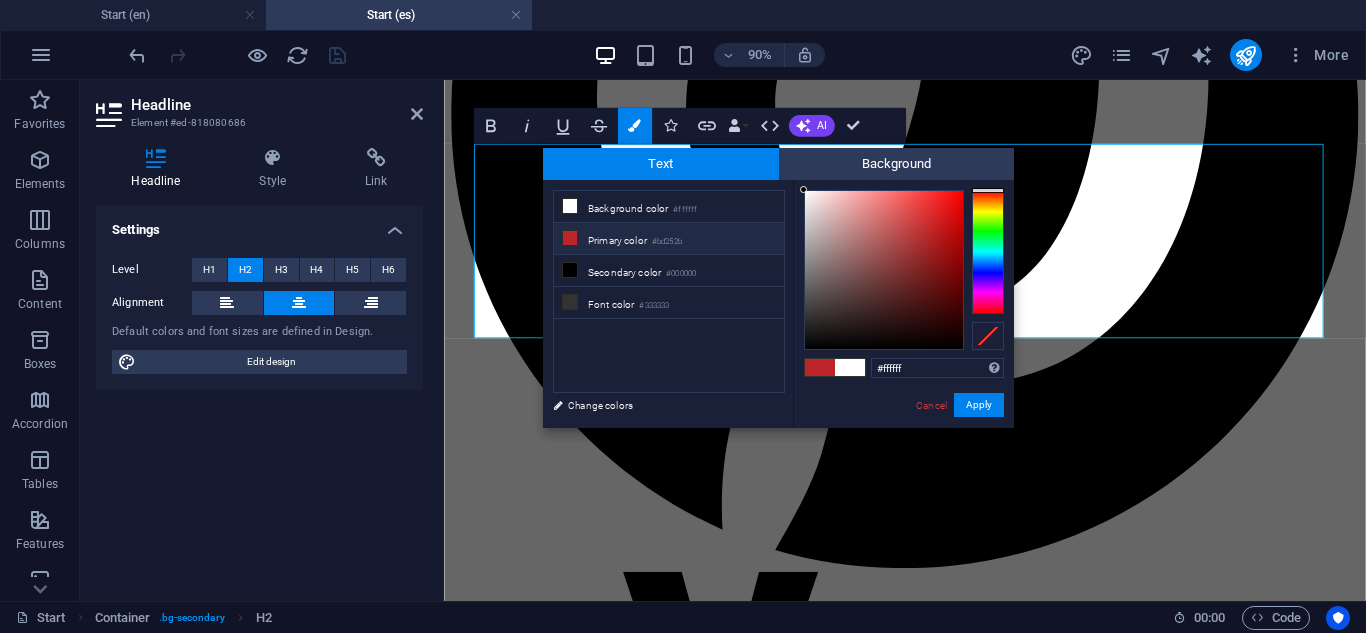 click on "Primary color
#bd252b" at bounding box center [669, 239] 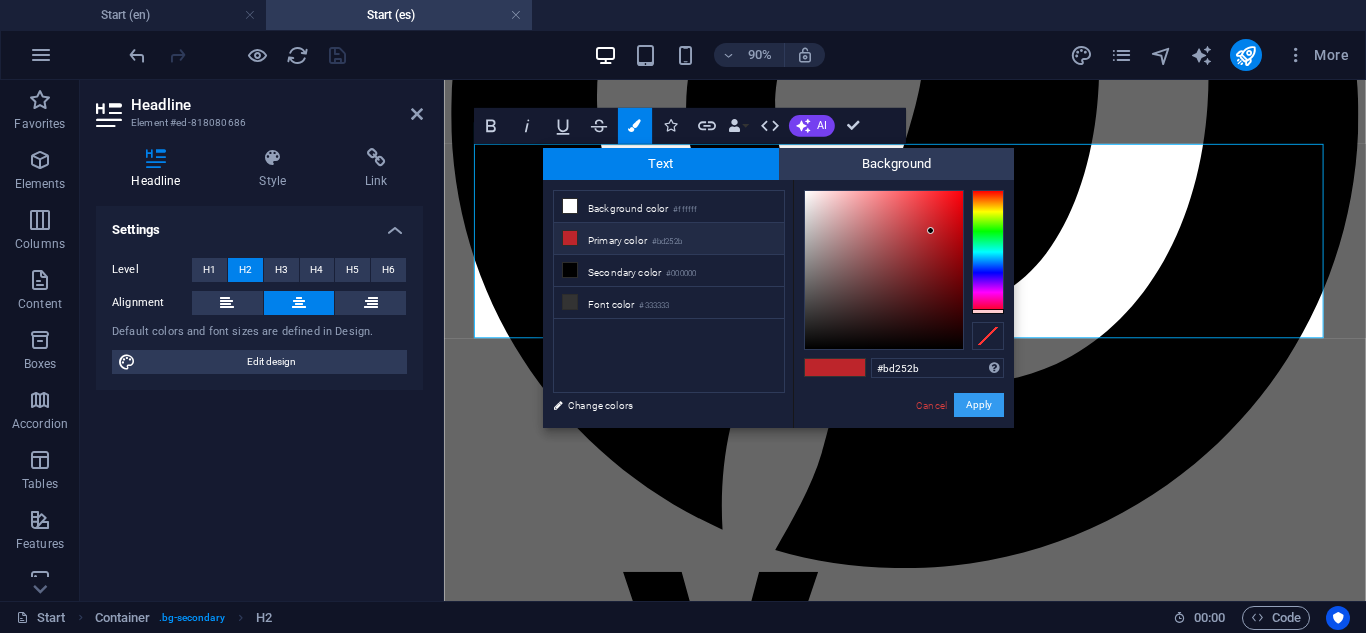 click on "Apply" at bounding box center (979, 405) 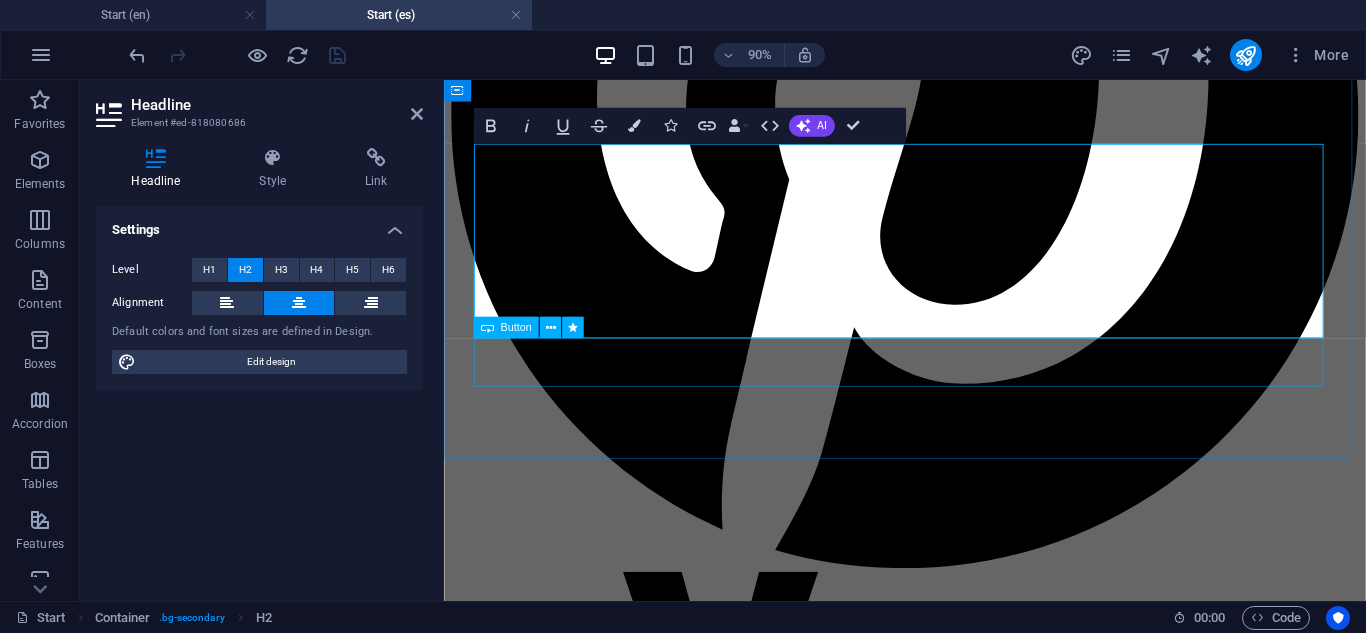 click on "Need Help? Tap to Call" at bounding box center (956, 20707) 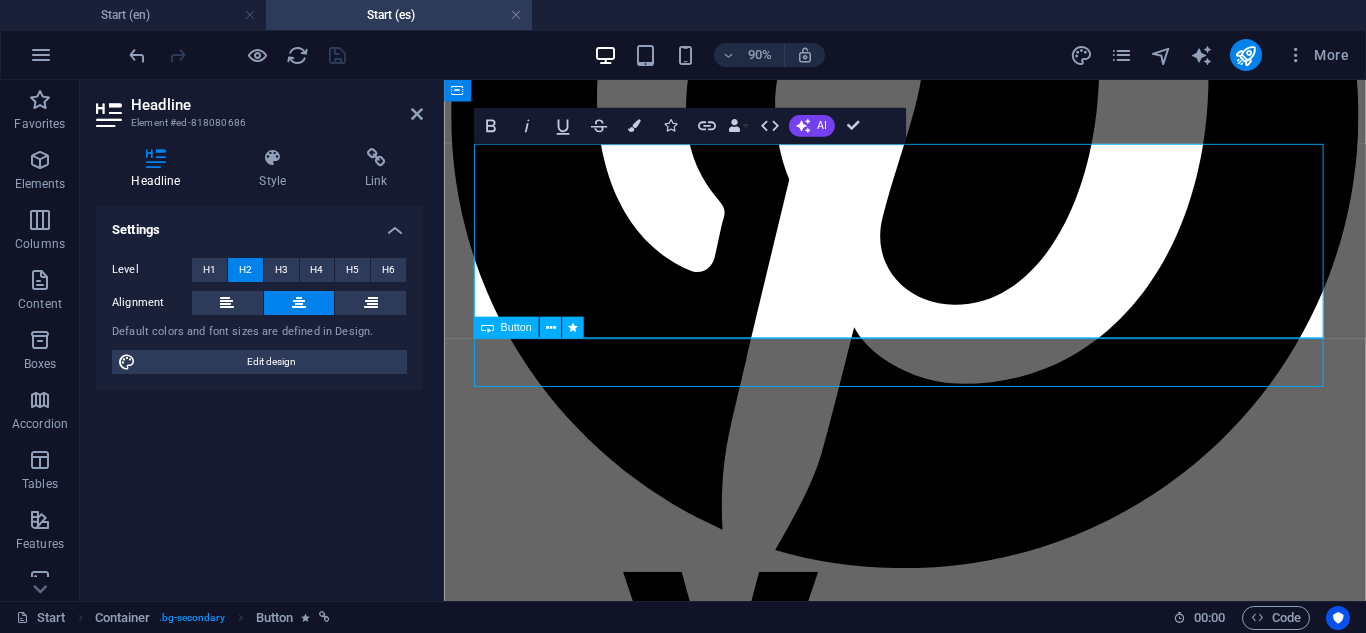 scroll, scrollTop: 6100, scrollLeft: 0, axis: vertical 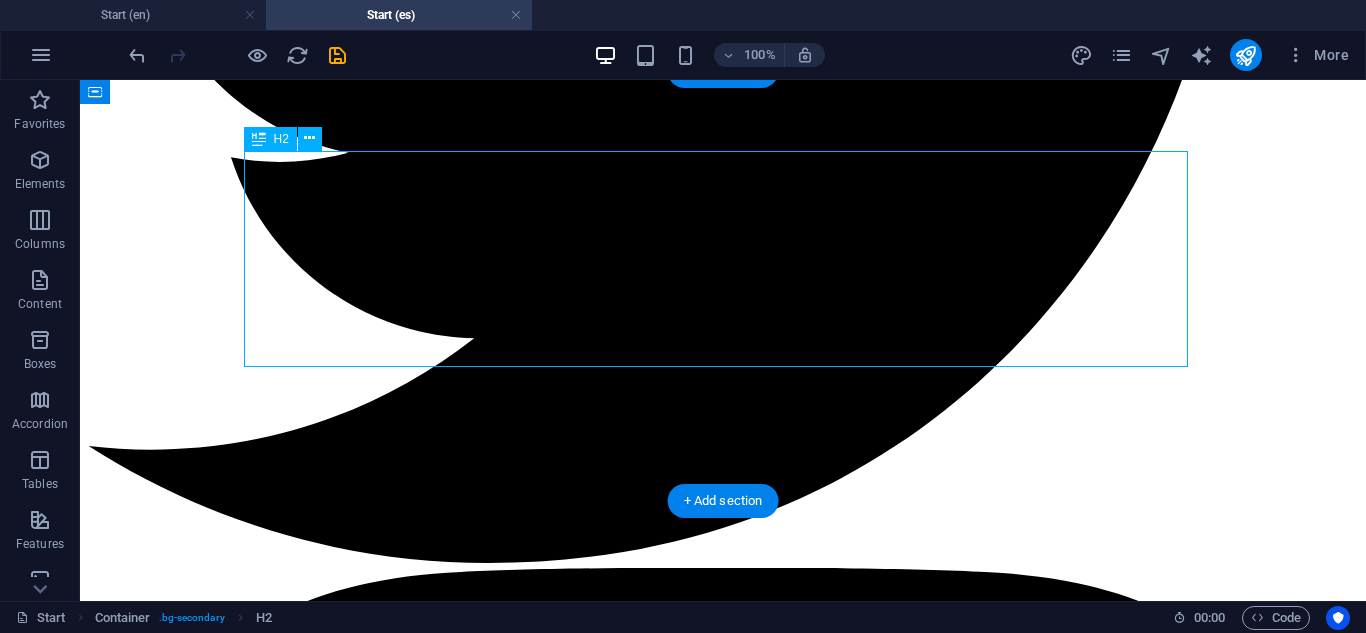 click on "Confianza, velocidad y experiencia: por eso miles de conductores prefieren  APNT Locksmith." at bounding box center [723, 24626] 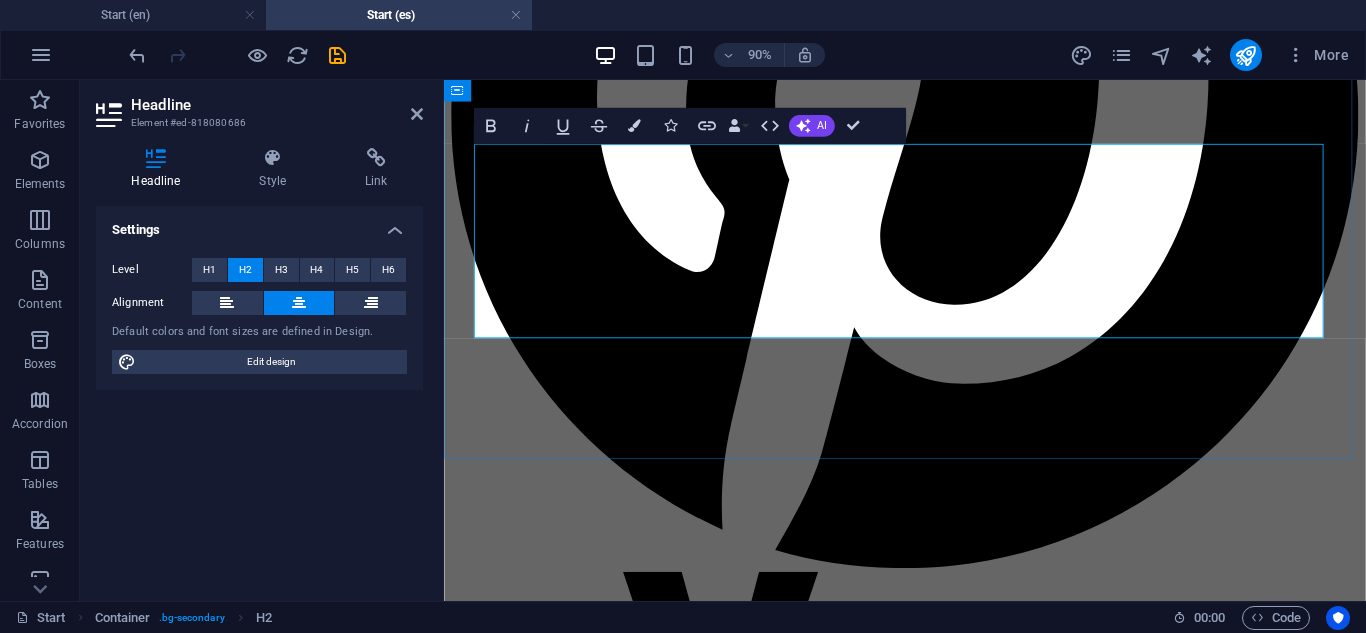 click on "APNT Locksmith." at bounding box center [1337, 20664] 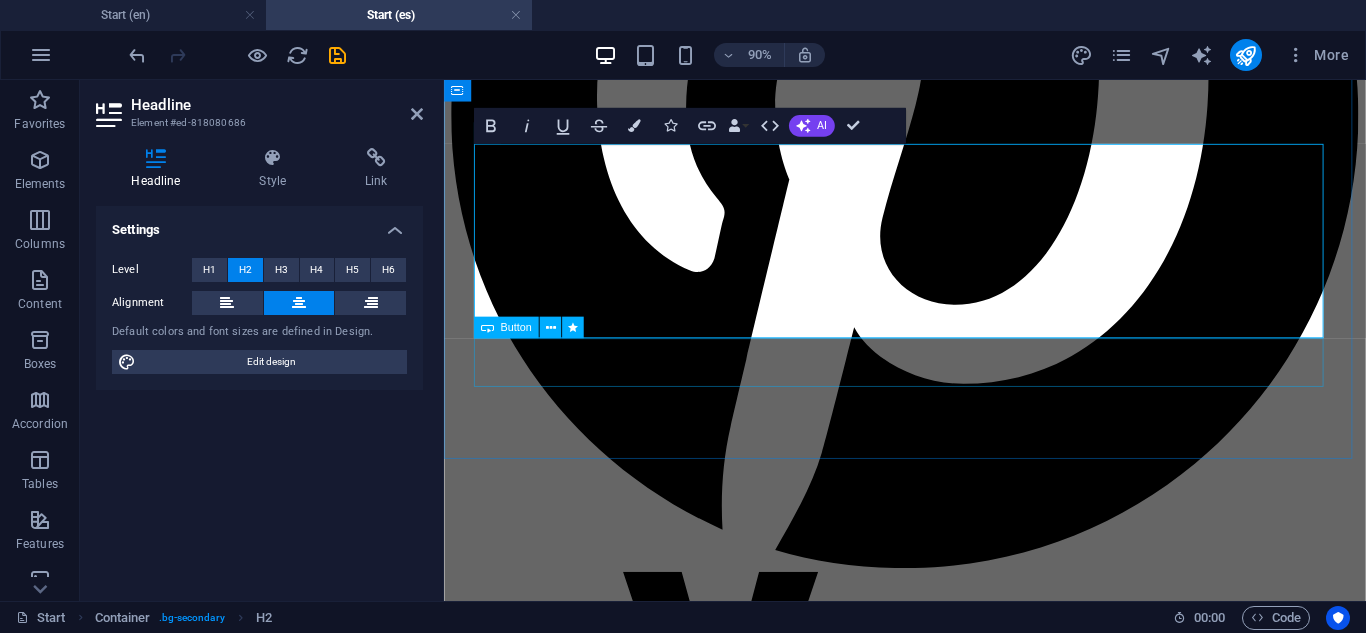 click on "Confianza, velocidad y experiencia: por eso miles de conductores prefieren  ‌ APNT Locksmith. Need Help? Tap to Call" at bounding box center (956, 20697) 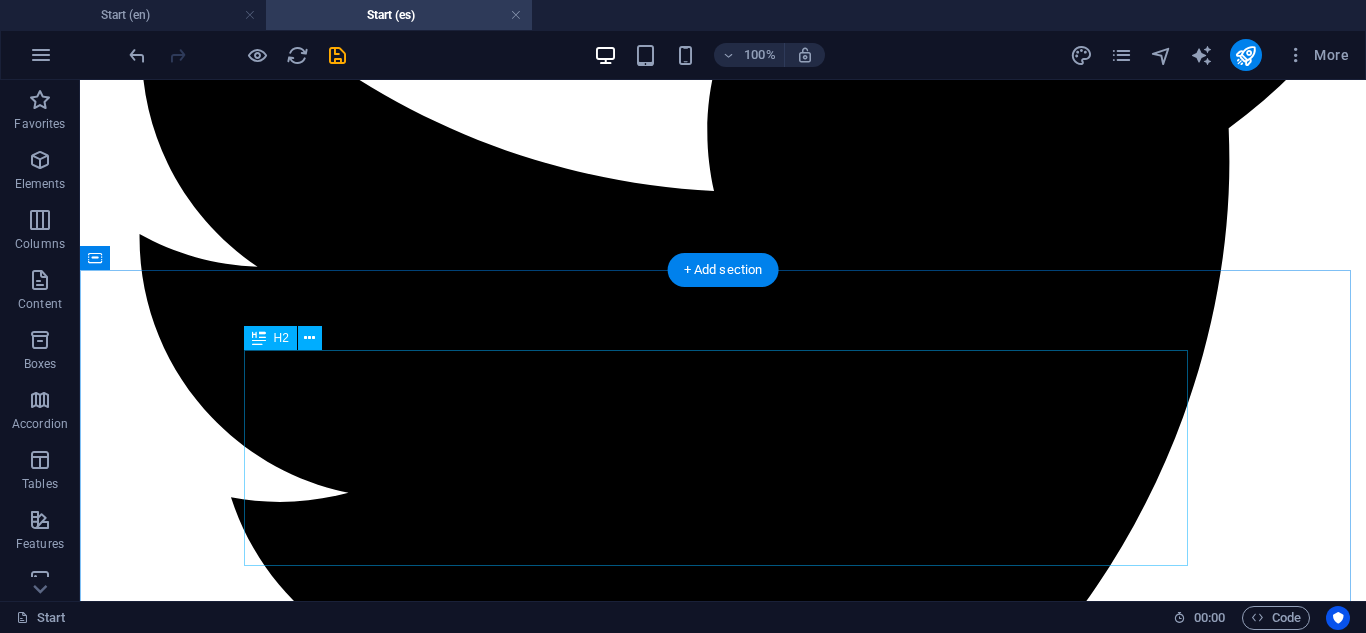 scroll, scrollTop: 5600, scrollLeft: 0, axis: vertical 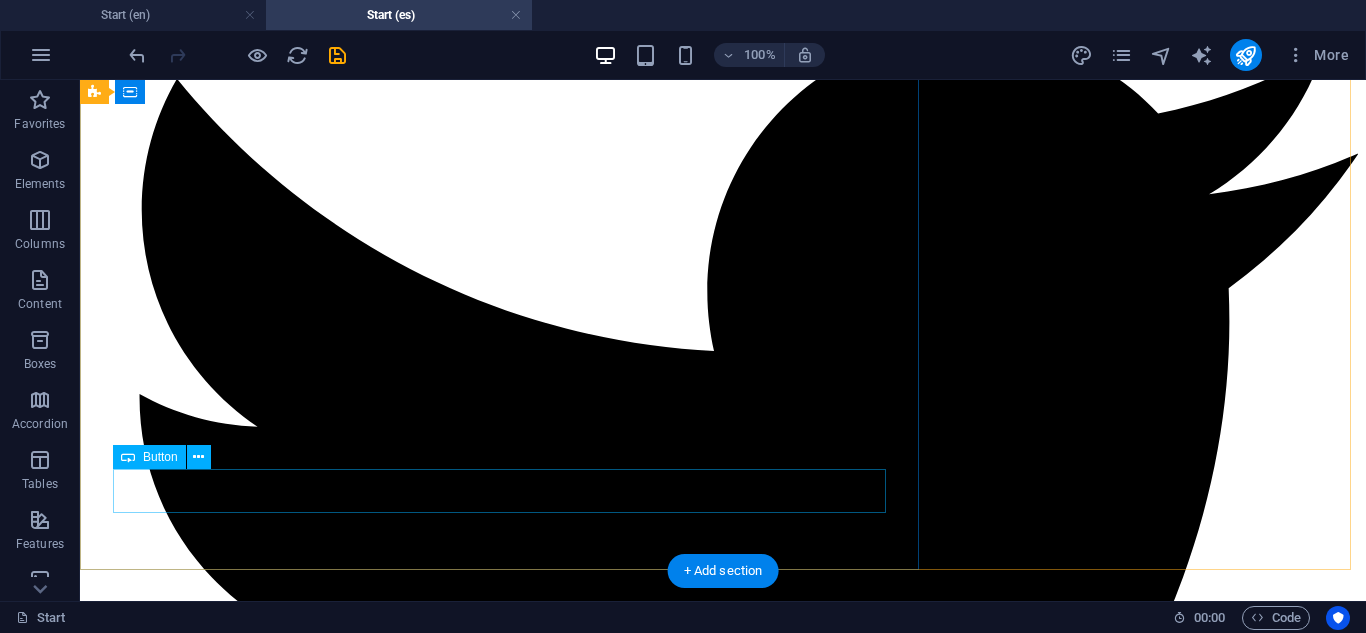 click on "¿Necesitas ayuda? Llama ahora" at bounding box center [723, 24268] 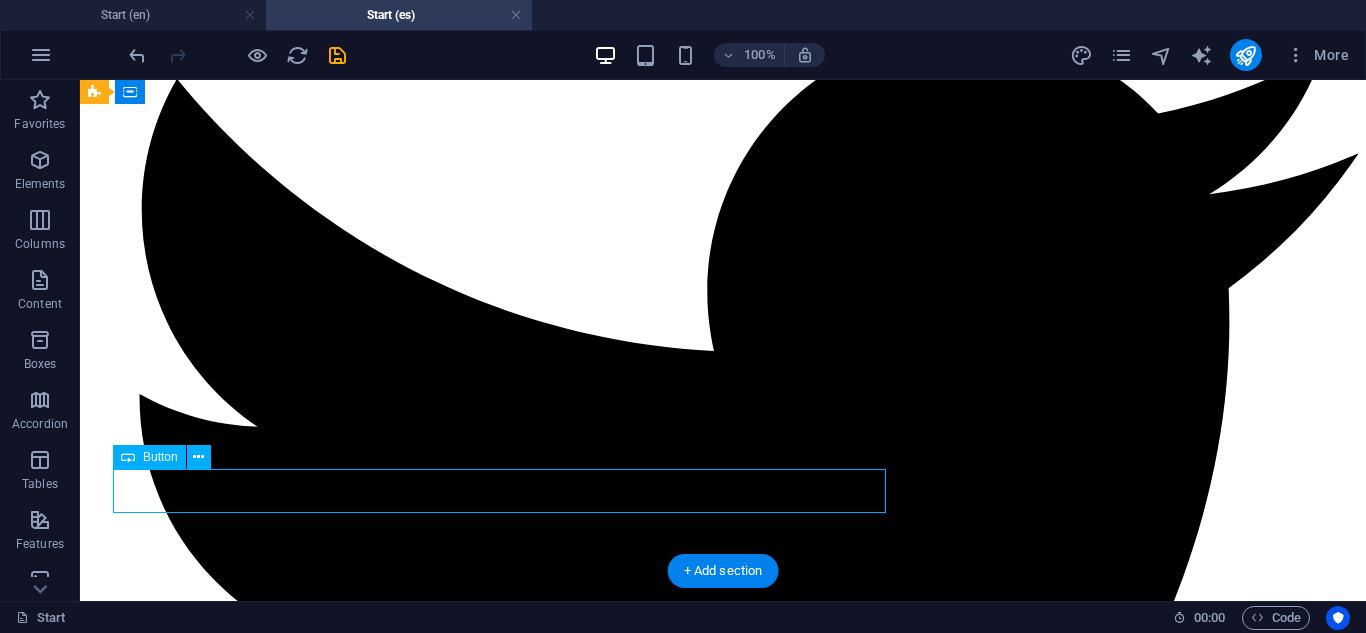 click on "¿Necesitas ayuda? Llama ahora" at bounding box center [723, 24268] 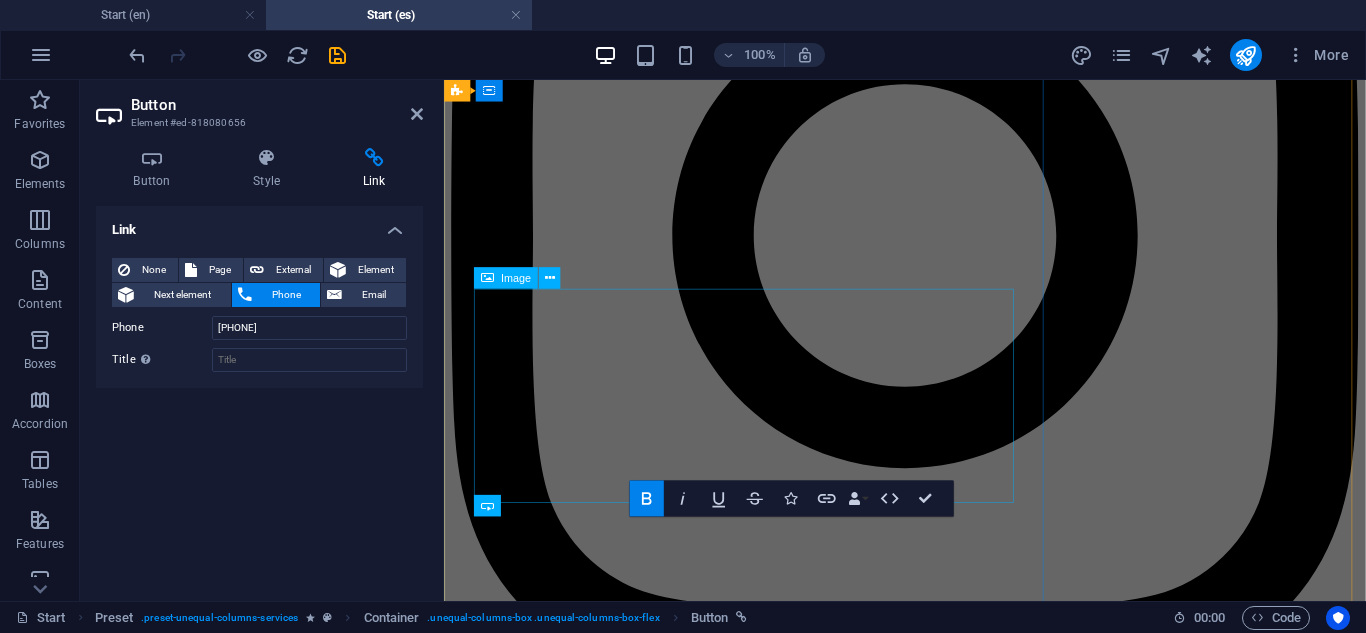 scroll, scrollTop: 6152, scrollLeft: 0, axis: vertical 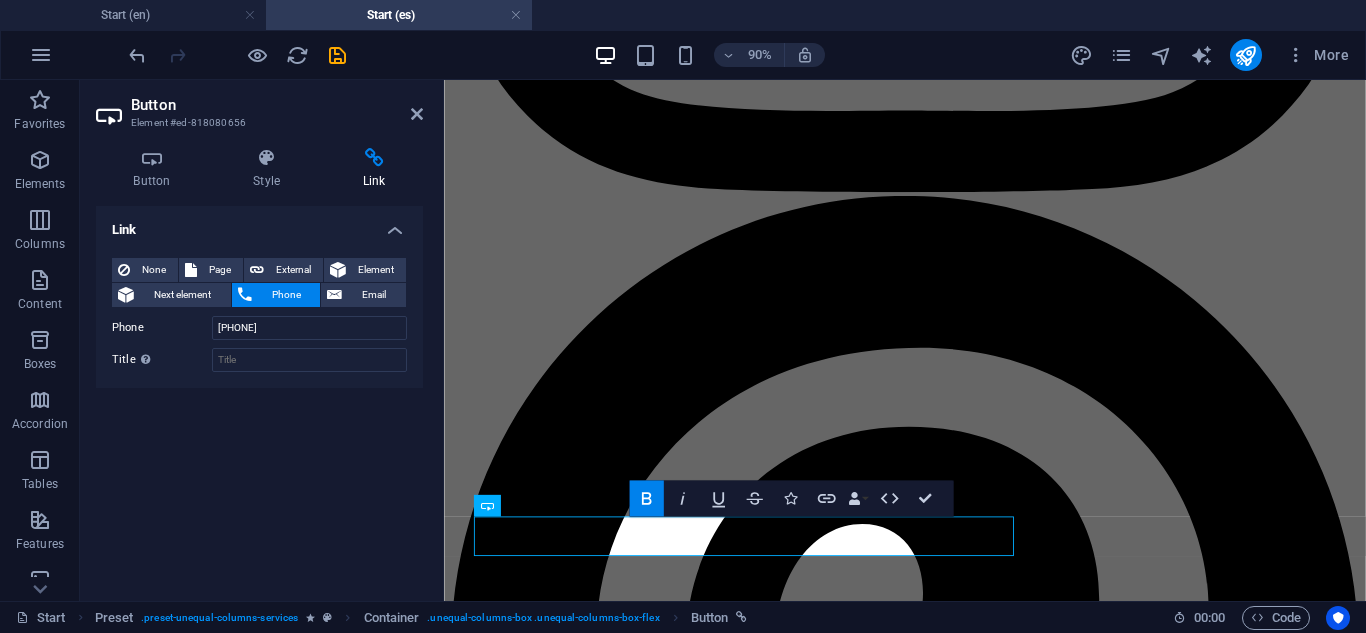 click at bounding box center (956, 20417) 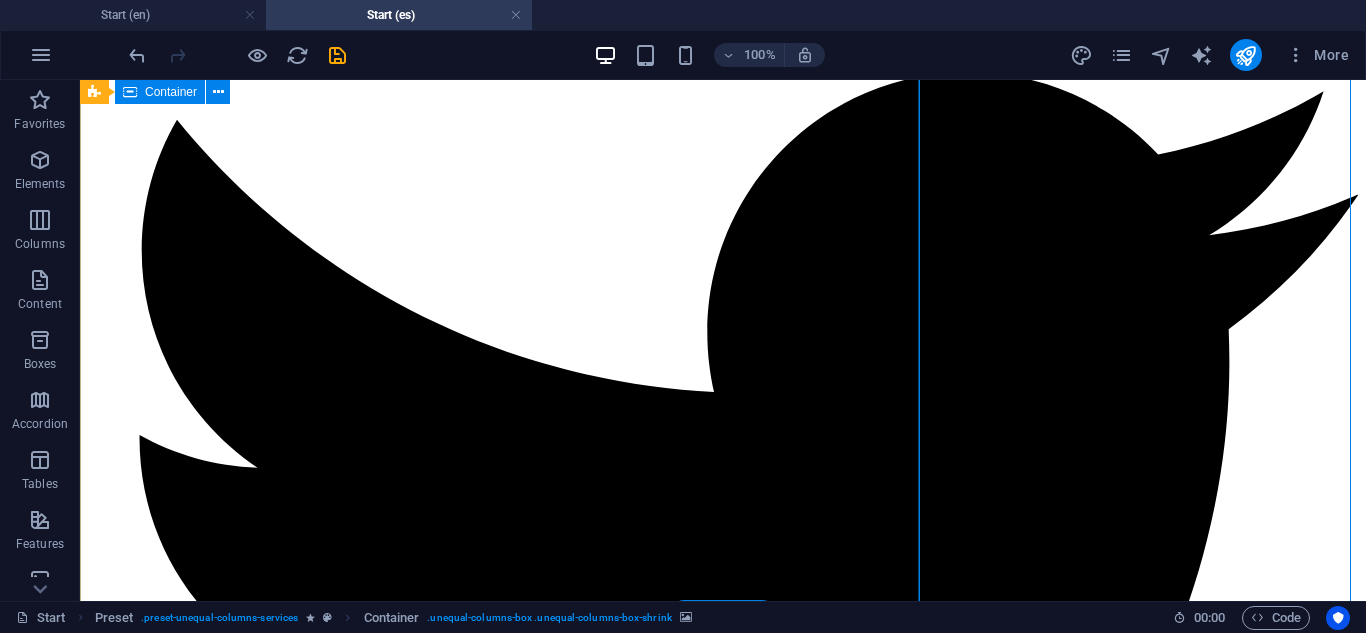 scroll, scrollTop: 6053, scrollLeft: 0, axis: vertical 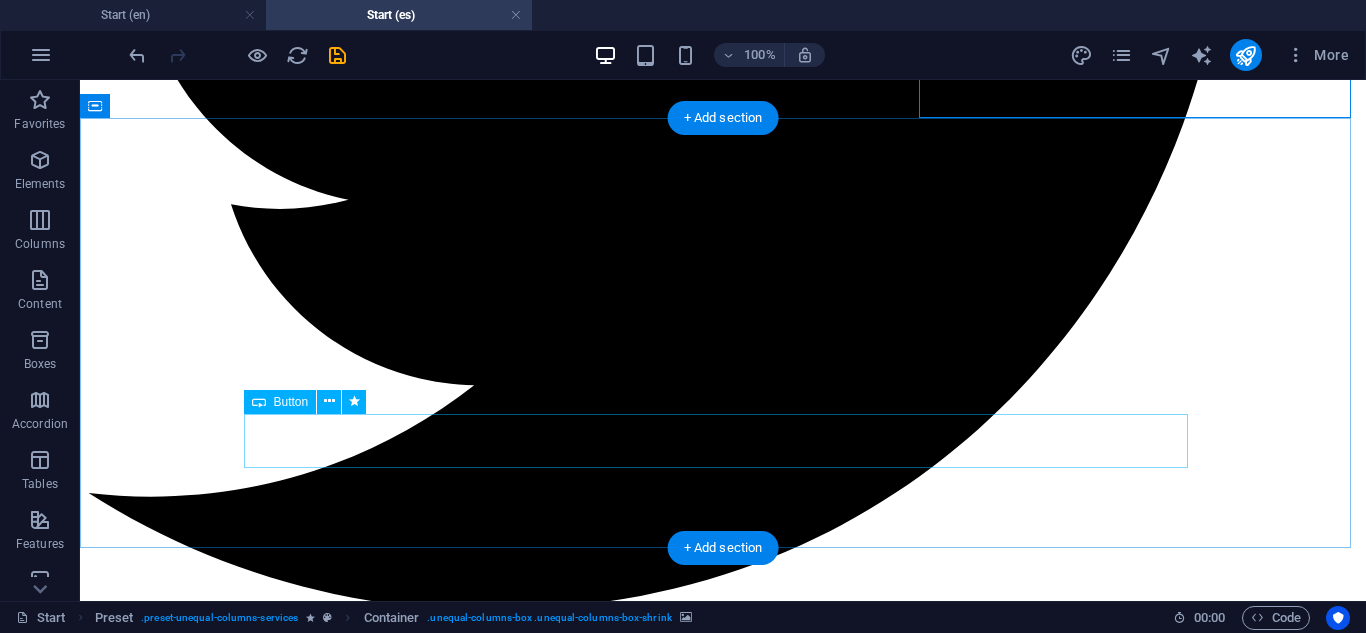 click on "Need Help? Tap to Call" at bounding box center (723, 24743) 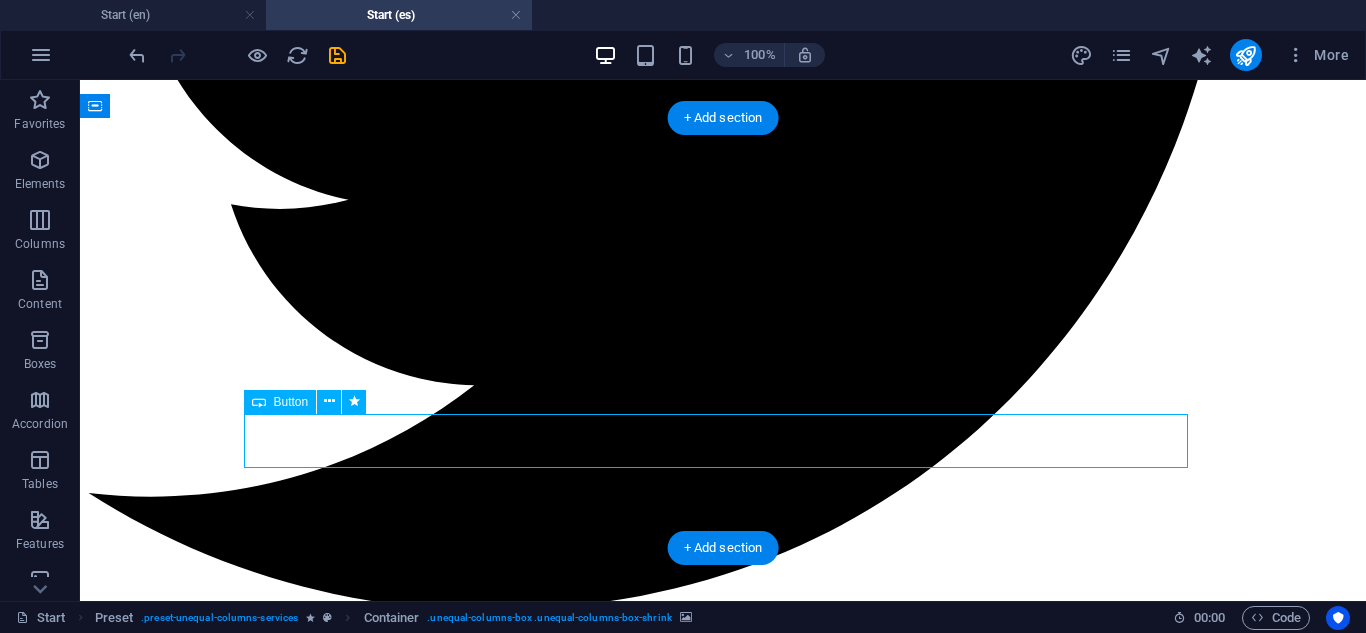 click on "Need Help? Tap to Call" at bounding box center (723, 24743) 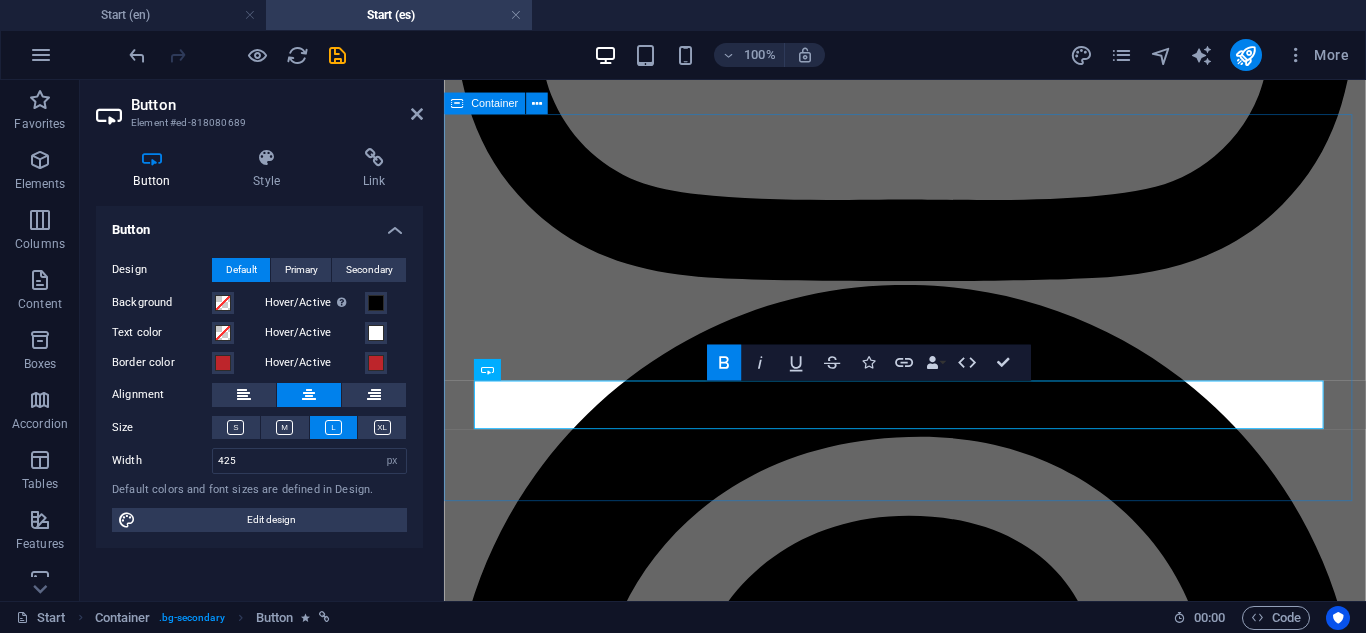 scroll, scrollTop: 6700, scrollLeft: 0, axis: vertical 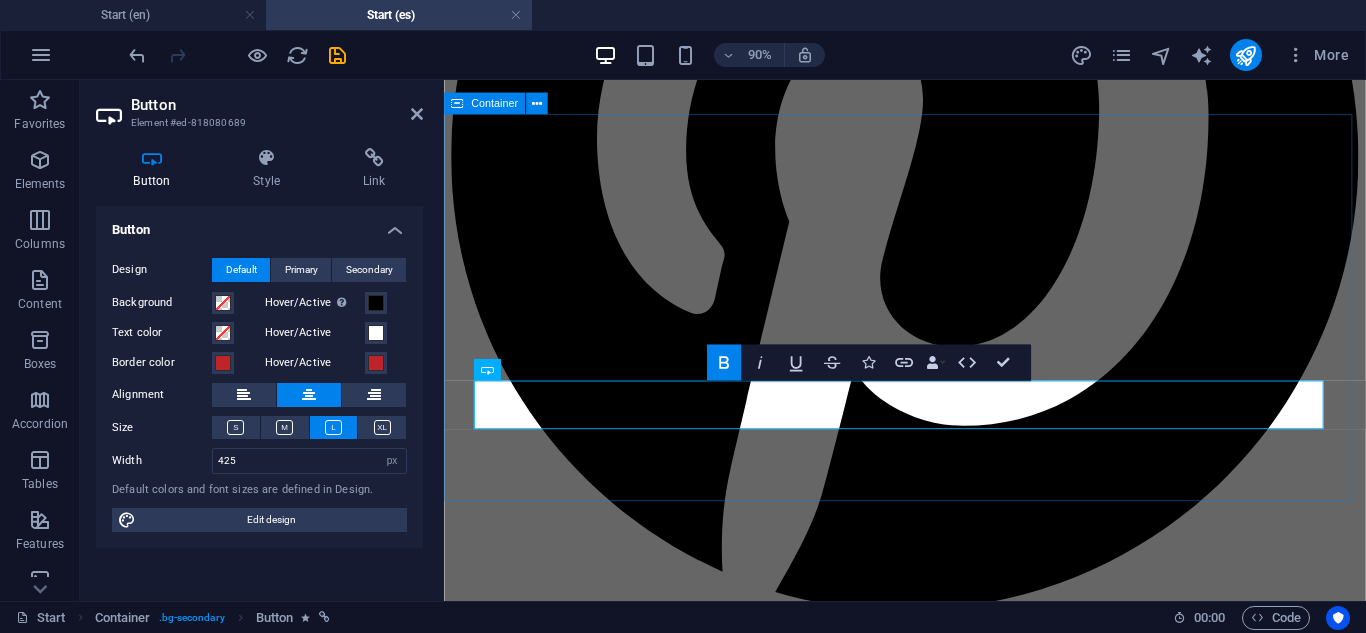 click on "Confianza, velocidad y experiencia: por eso miles de conductores prefieren  APNT Locksmith. ¿Necesitas ayuda? Llama ahora" at bounding box center [956, 20744] 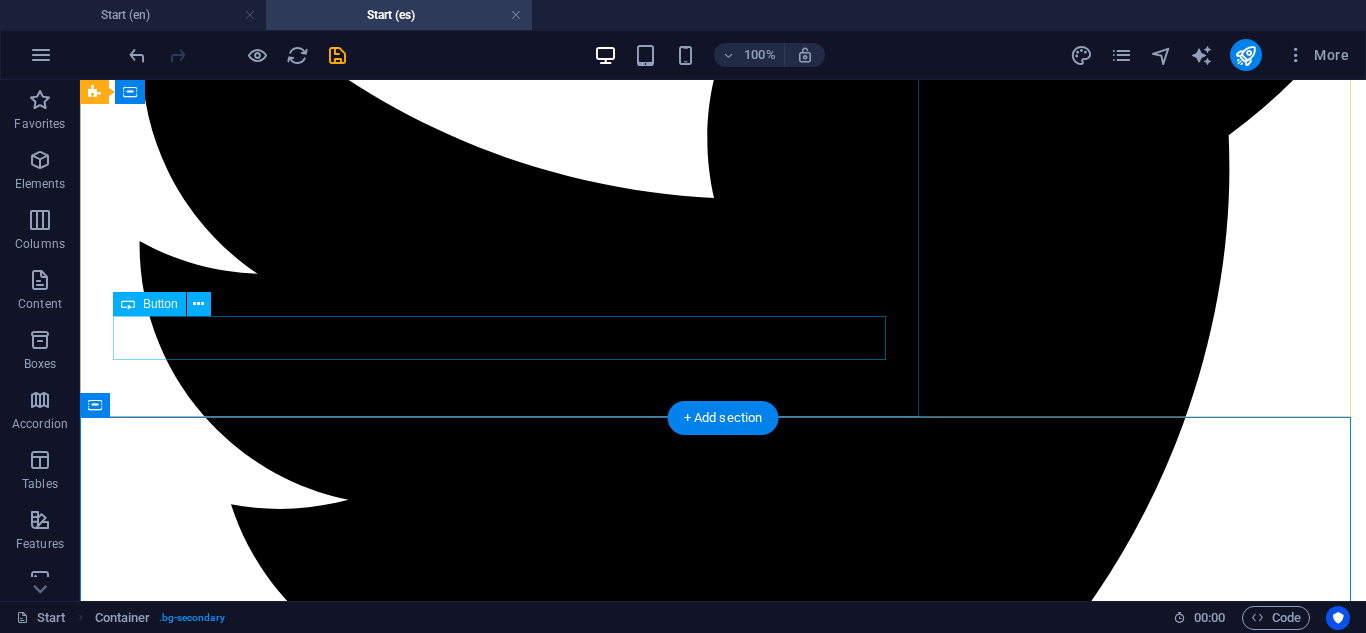 click on "¿Necesitas ayuda? Llama ahora" at bounding box center [723, 24115] 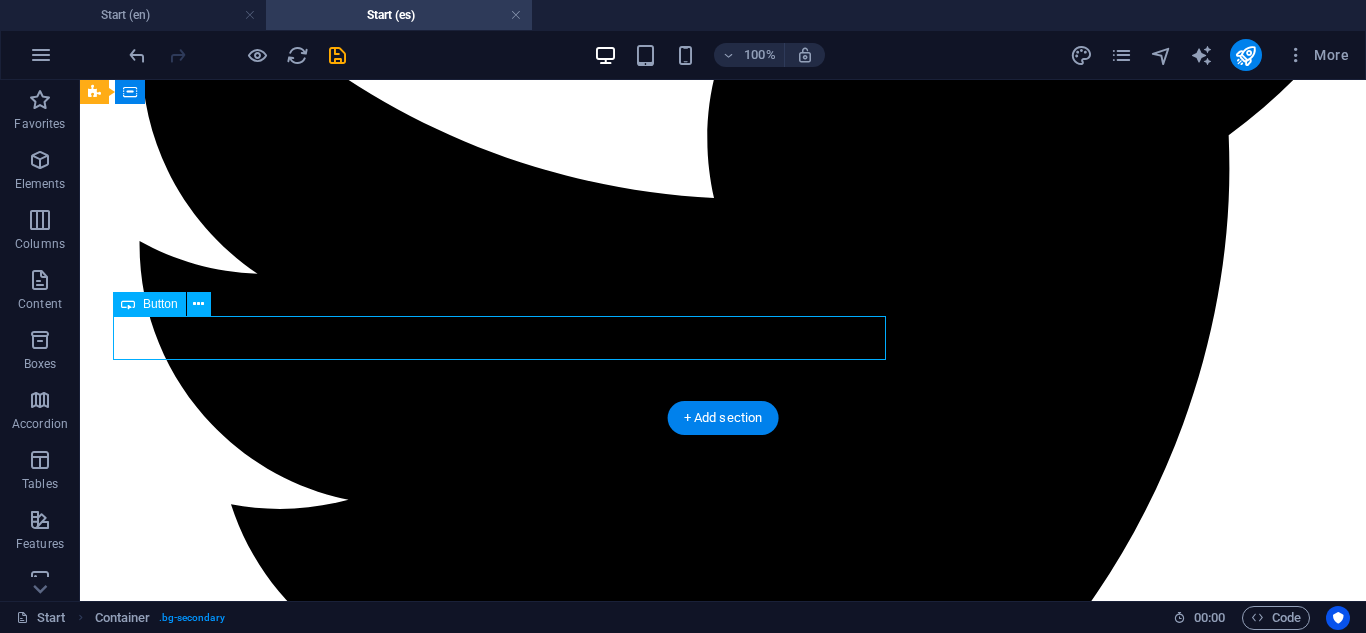 click on "¿Necesitas ayuda? Llama ahora" at bounding box center [723, 24115] 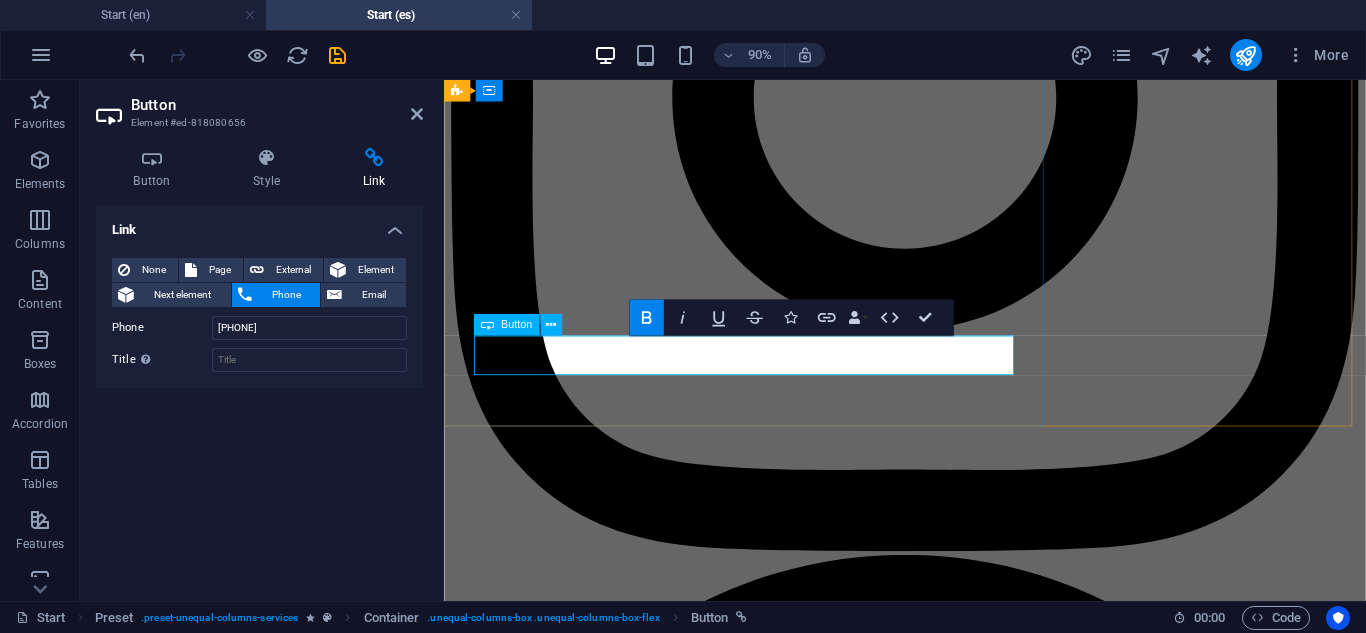 scroll, scrollTop: 6353, scrollLeft: 0, axis: vertical 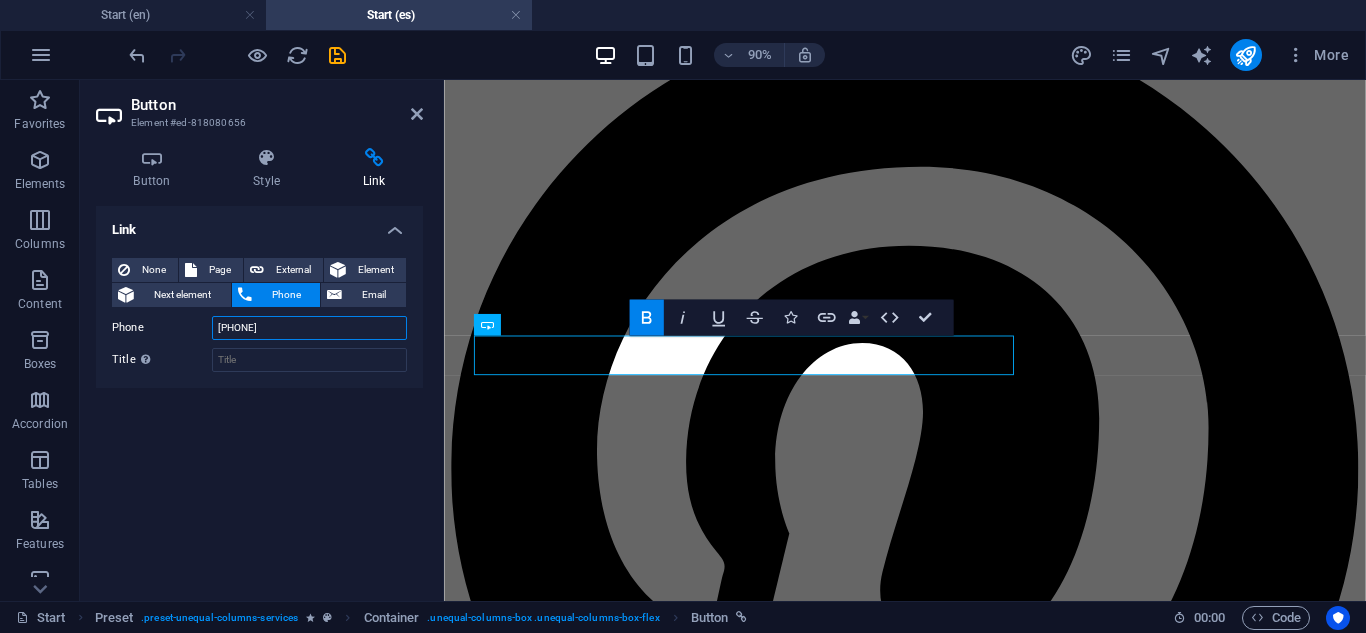 drag, startPoint x: 309, startPoint y: 328, endPoint x: 168, endPoint y: 323, distance: 141.08862 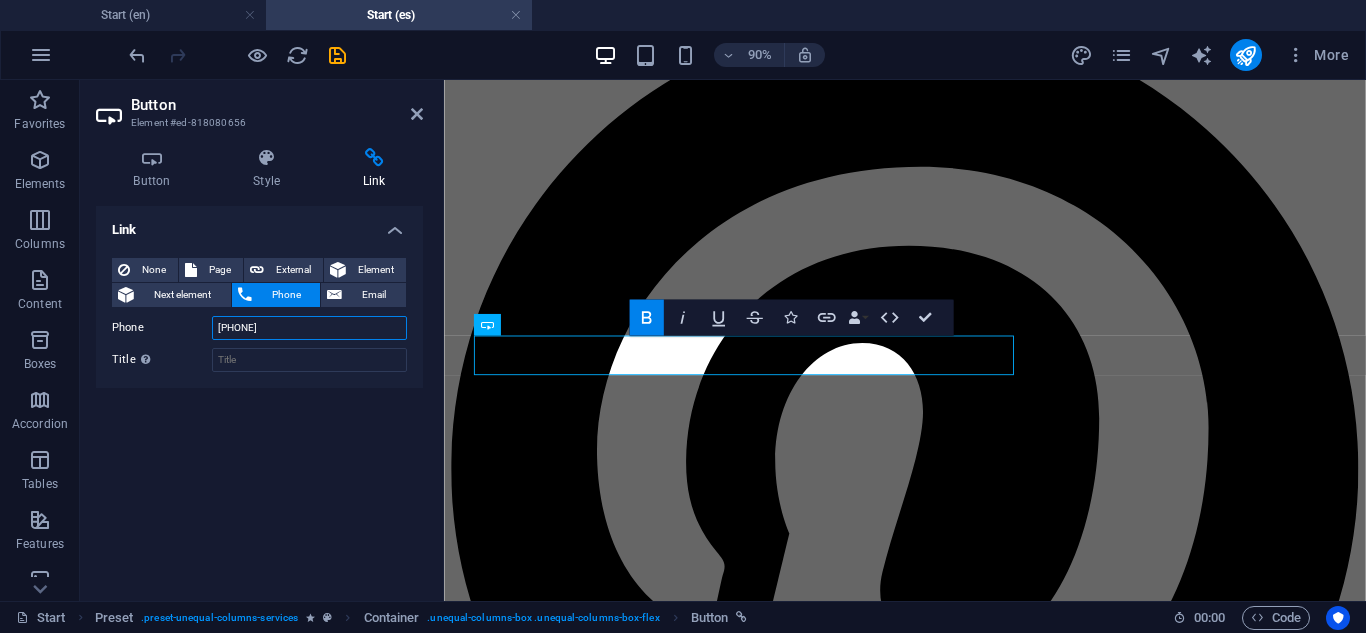 click on "Phone [PHONE]" at bounding box center [259, 328] 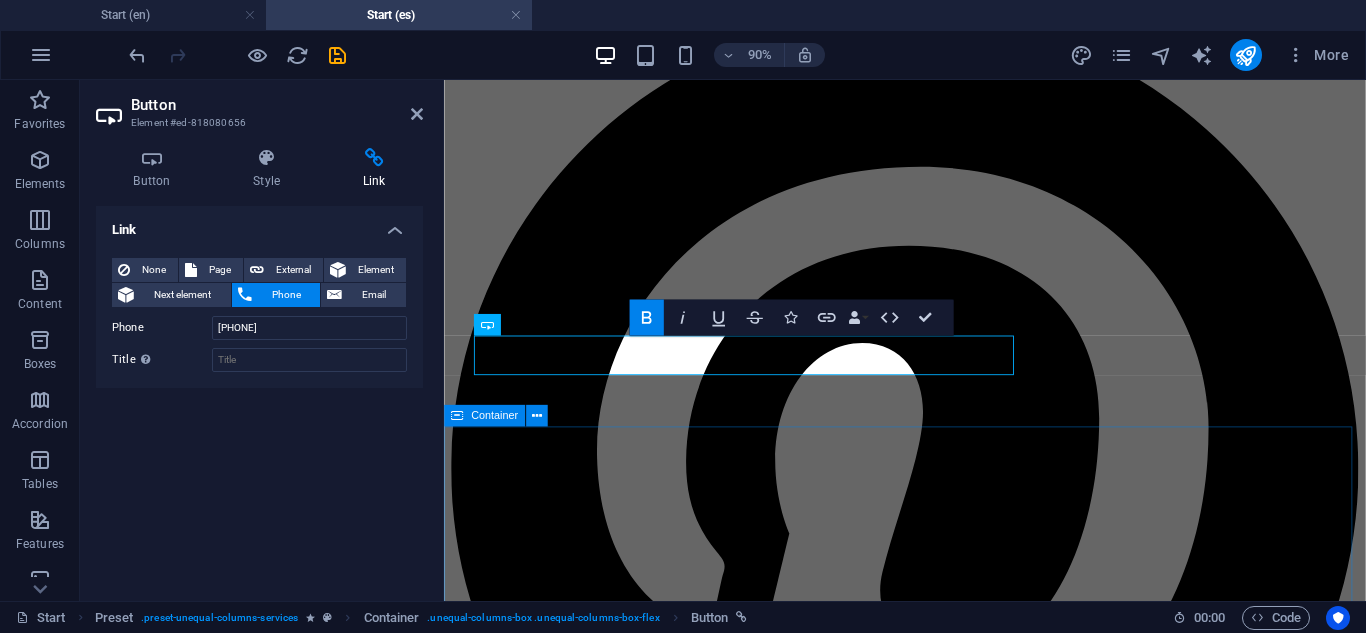 click on "Confianza, velocidad y experiencia: por eso miles de conductores prefieren  APNT Locksmith. ¿Necesitas ayuda? Llama ahora" at bounding box center [956, 20477] 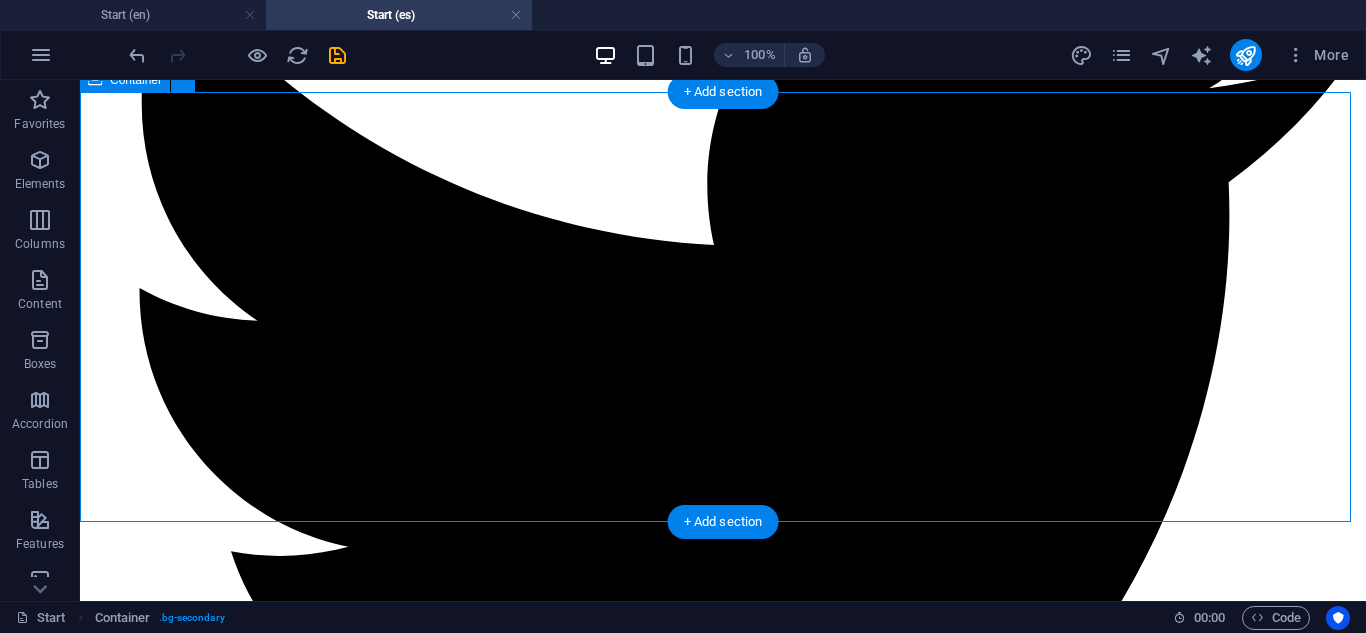 scroll, scrollTop: 6106, scrollLeft: 0, axis: vertical 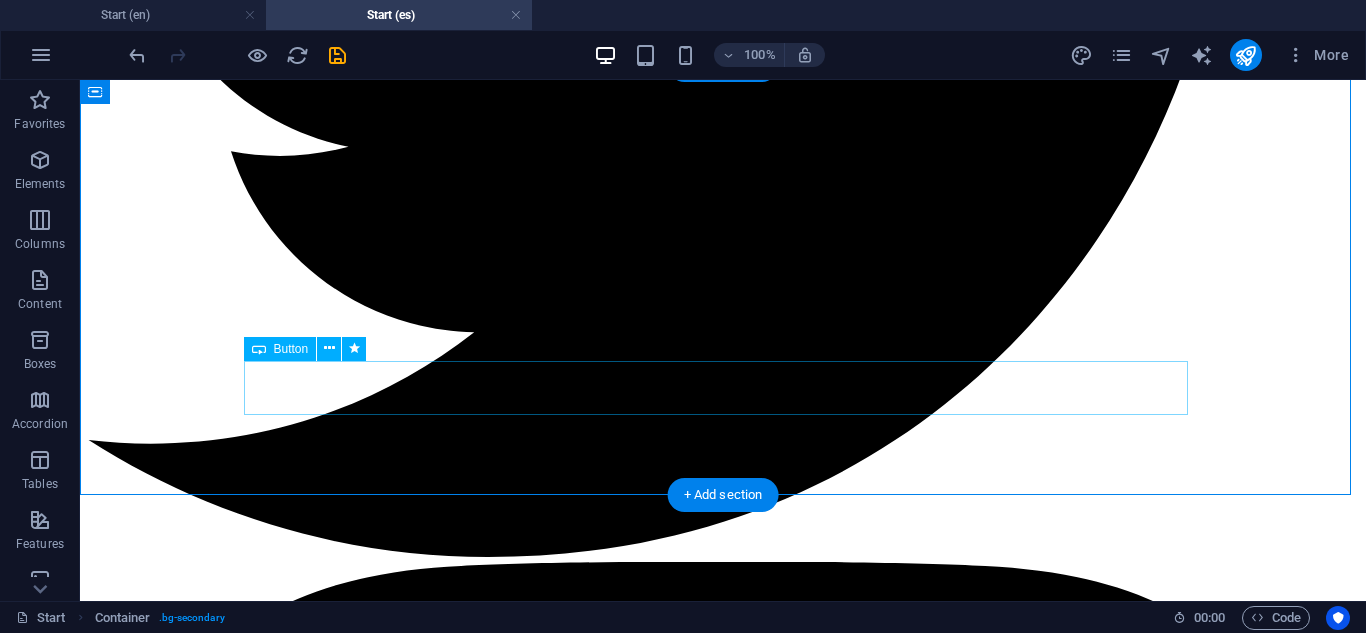 click on "¿Necesitas ayuda? Llama ahora" at bounding box center [723, 24690] 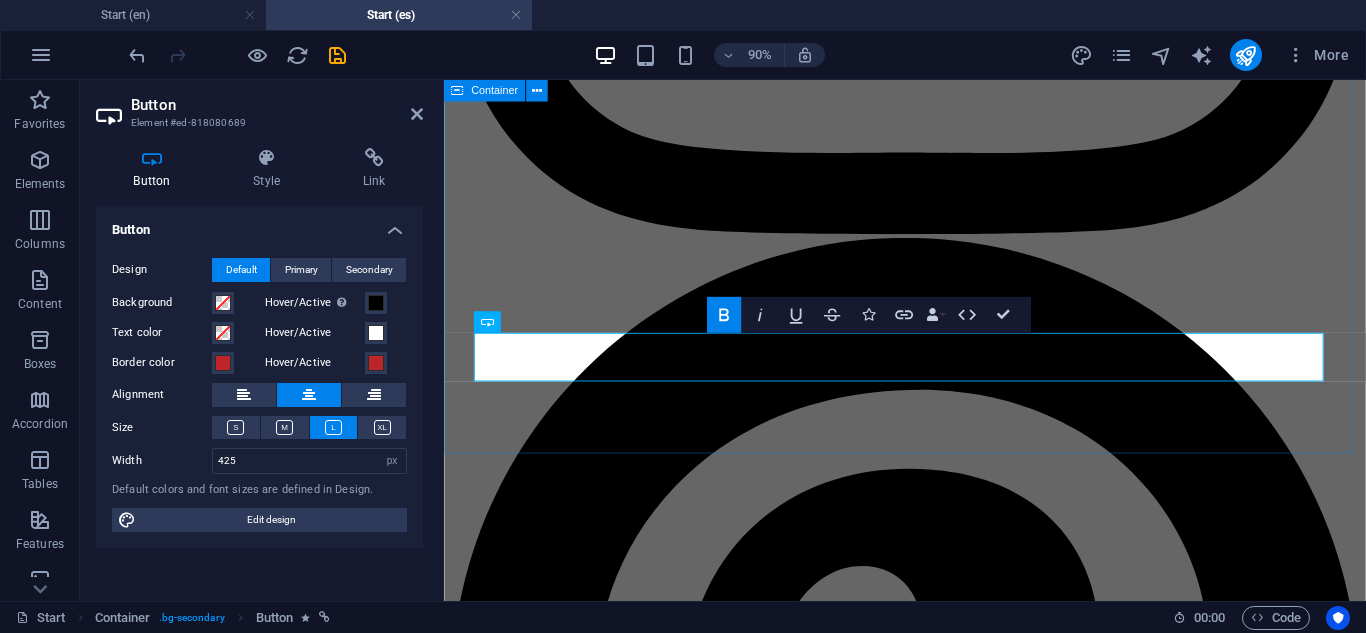 scroll, scrollTop: 6753, scrollLeft: 0, axis: vertical 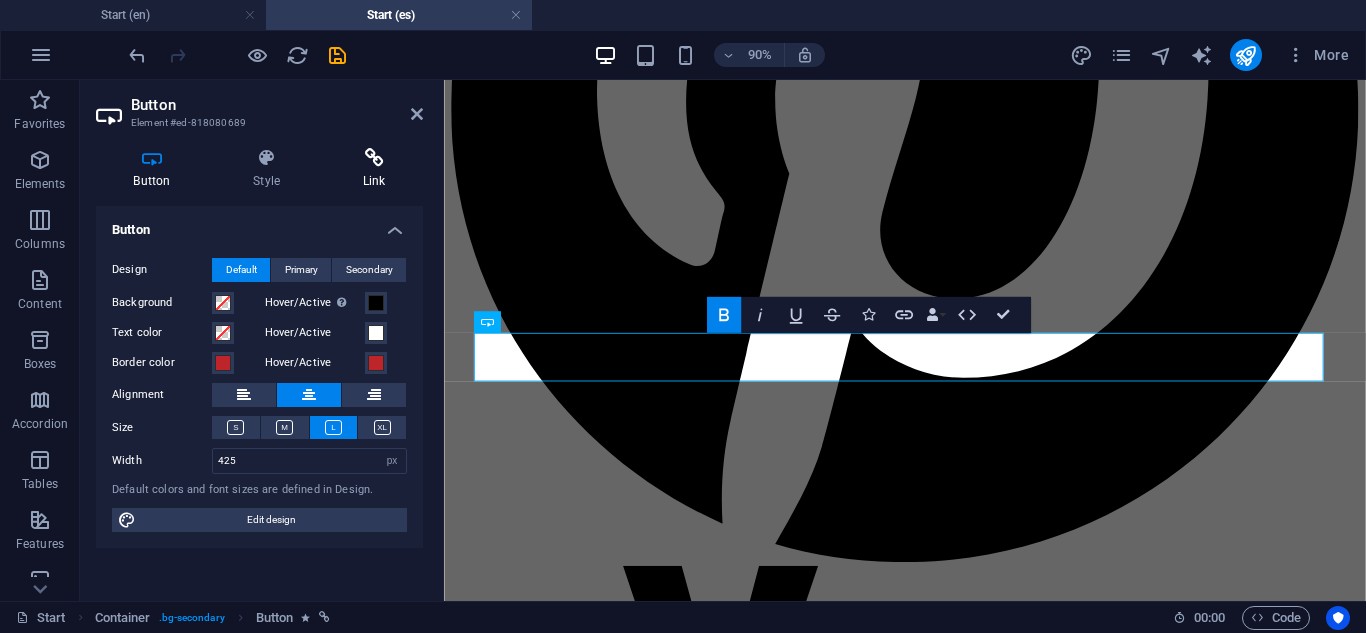 click at bounding box center [374, 158] 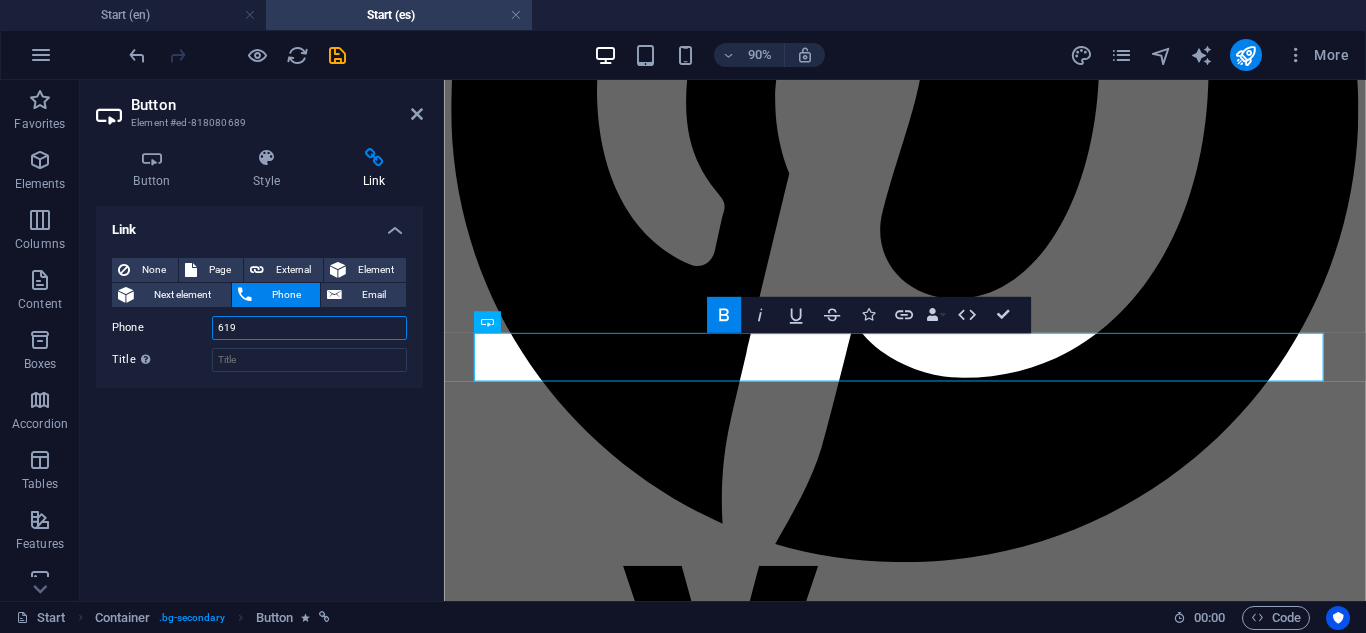 drag, startPoint x: 306, startPoint y: 325, endPoint x: 184, endPoint y: 327, distance: 122.016396 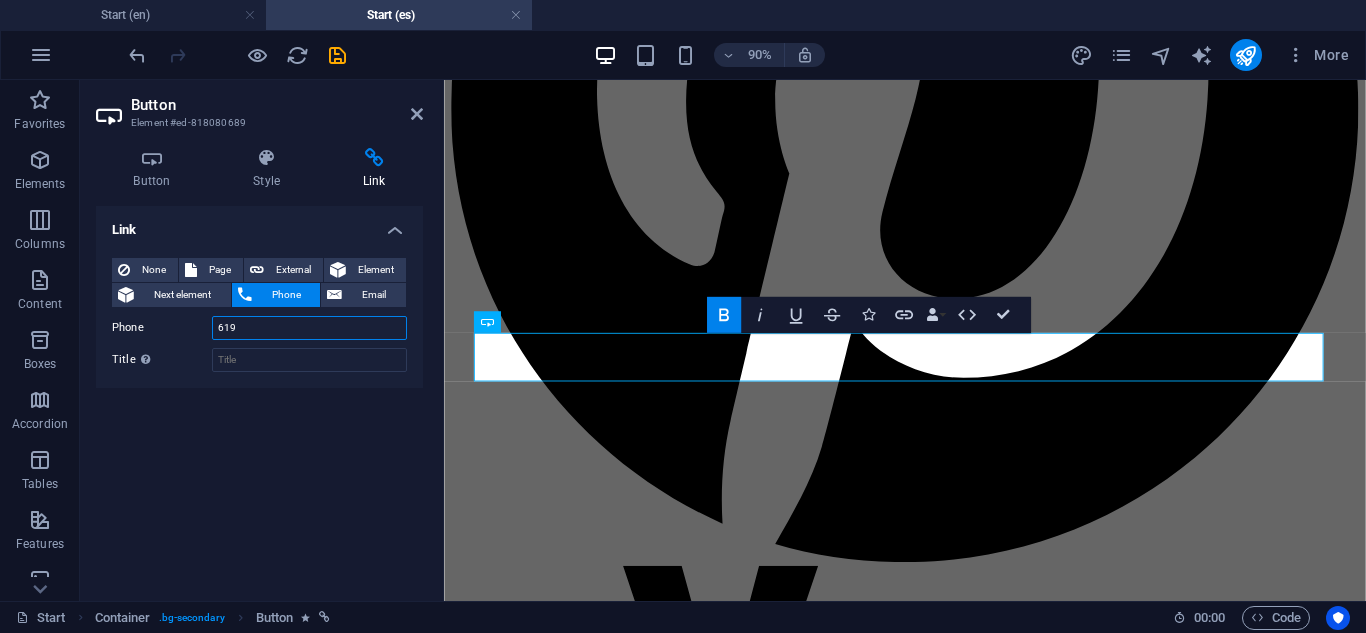 click on "Phone [PHONE]" at bounding box center (259, 328) 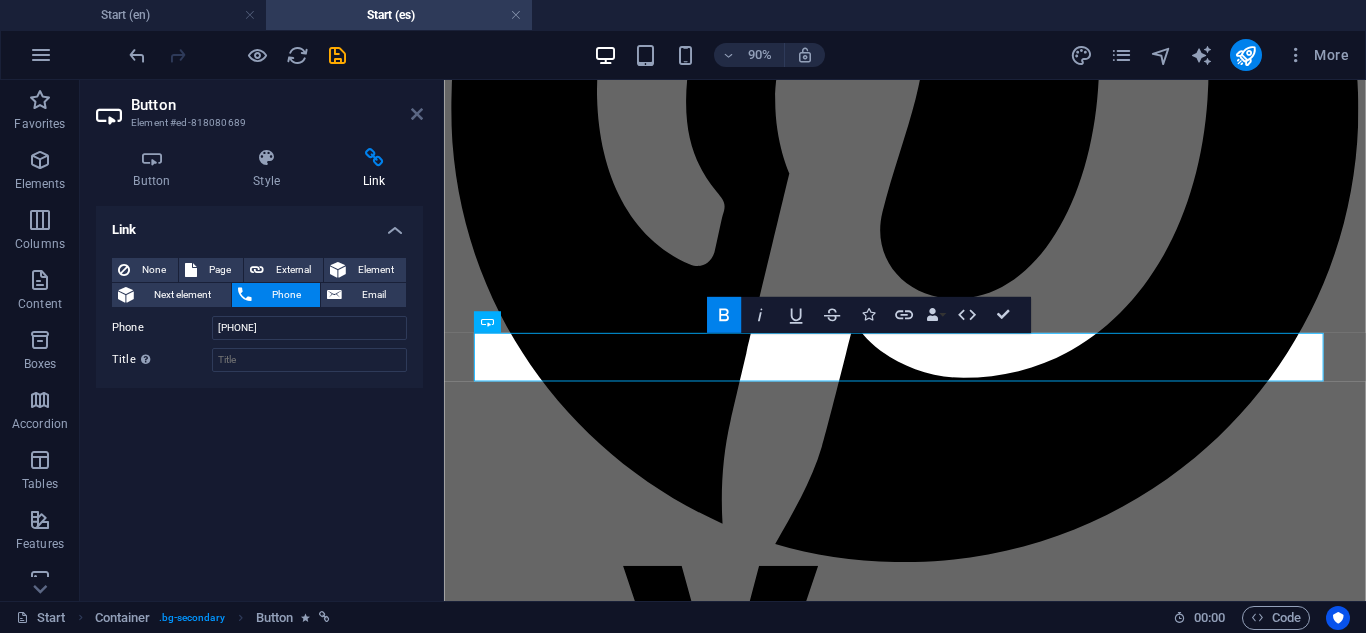 click at bounding box center (417, 114) 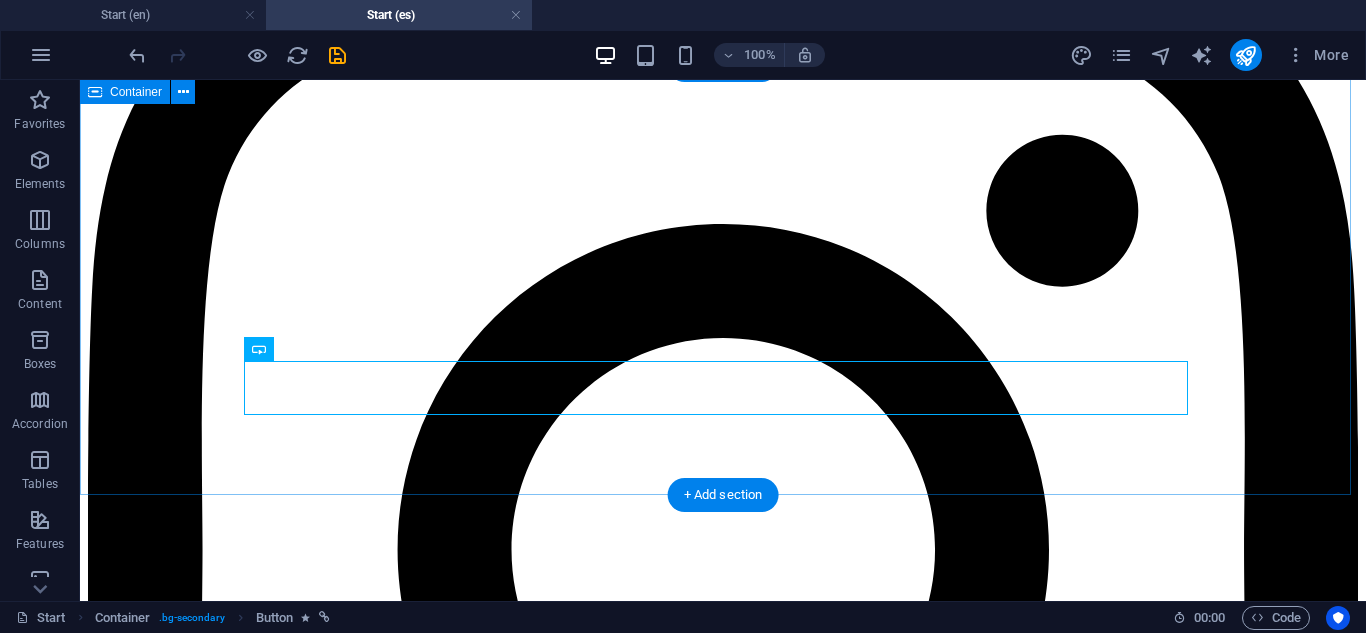 scroll, scrollTop: 6106, scrollLeft: 0, axis: vertical 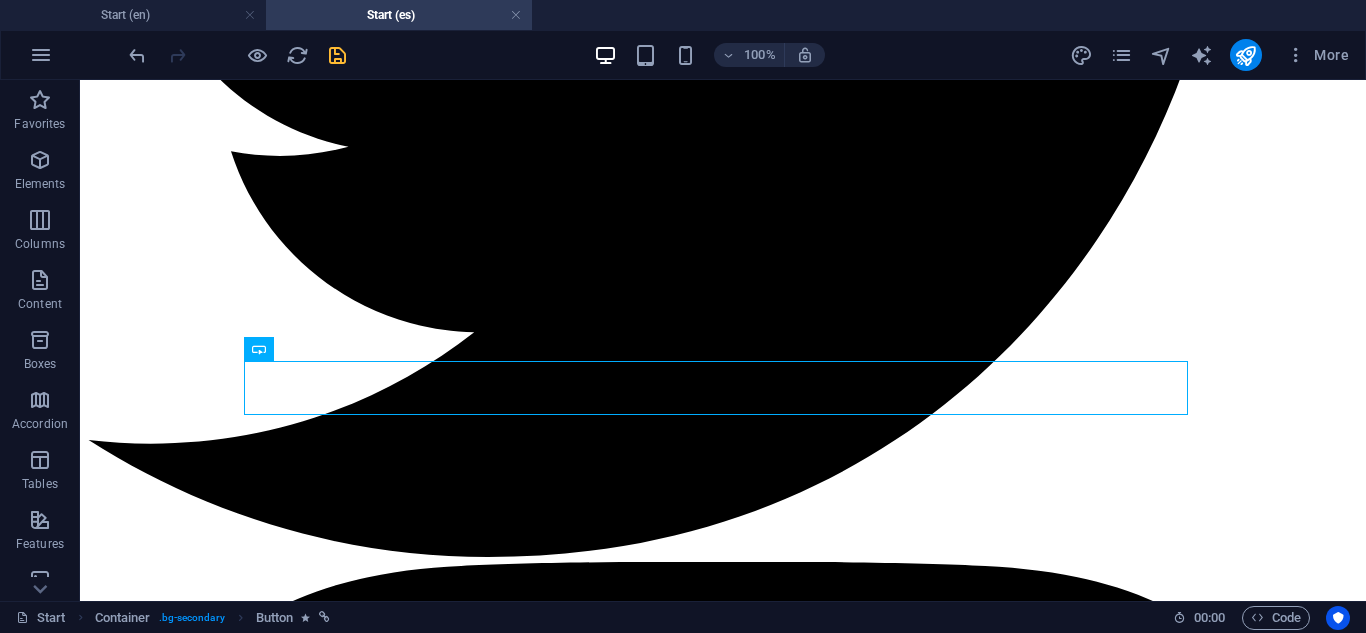 click at bounding box center (337, 55) 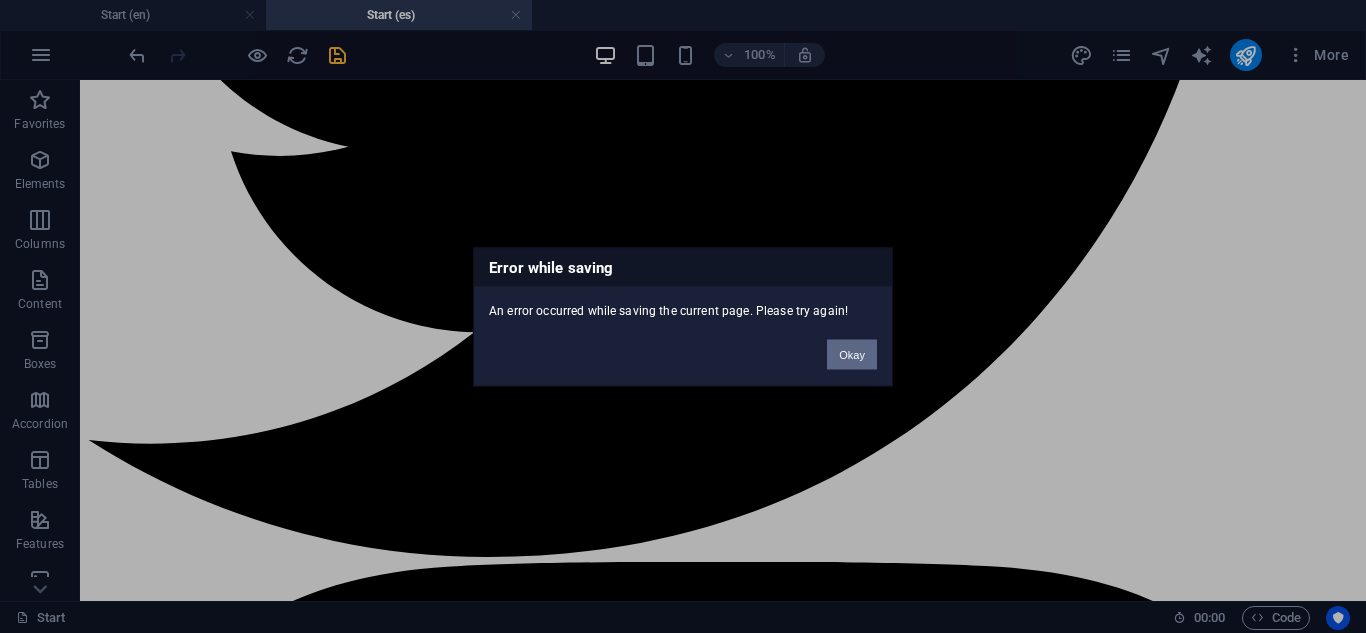 click on "Okay" at bounding box center (852, 354) 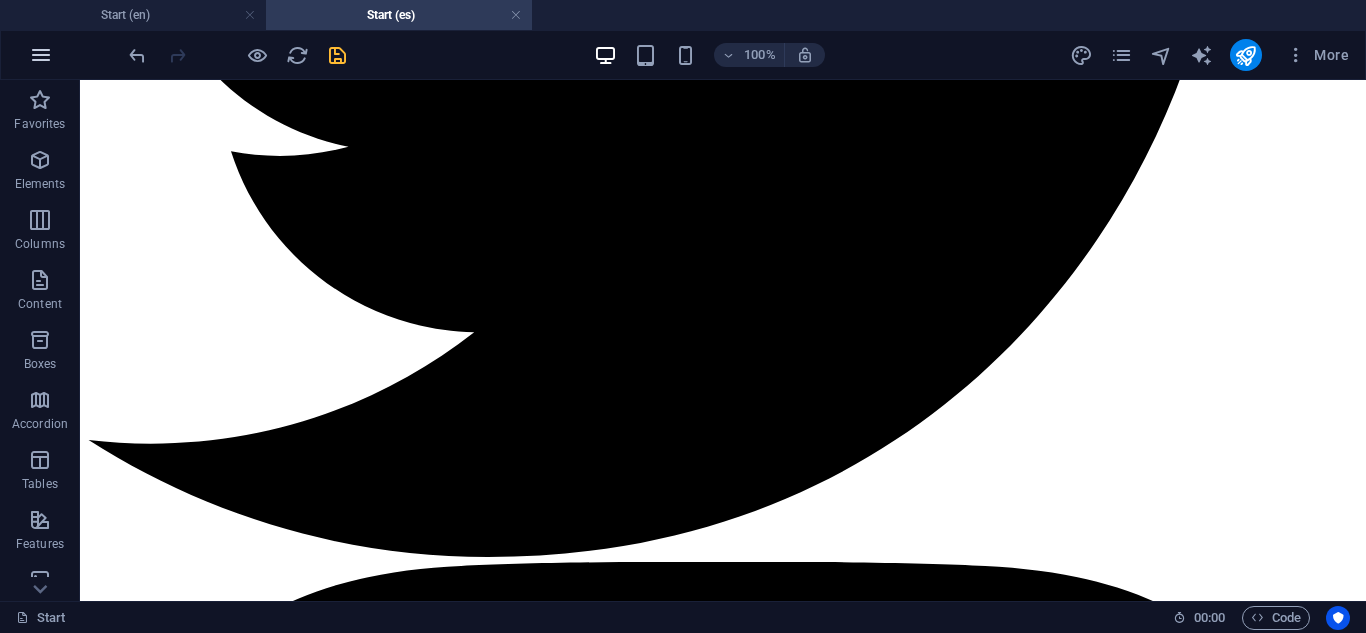 click at bounding box center [41, 55] 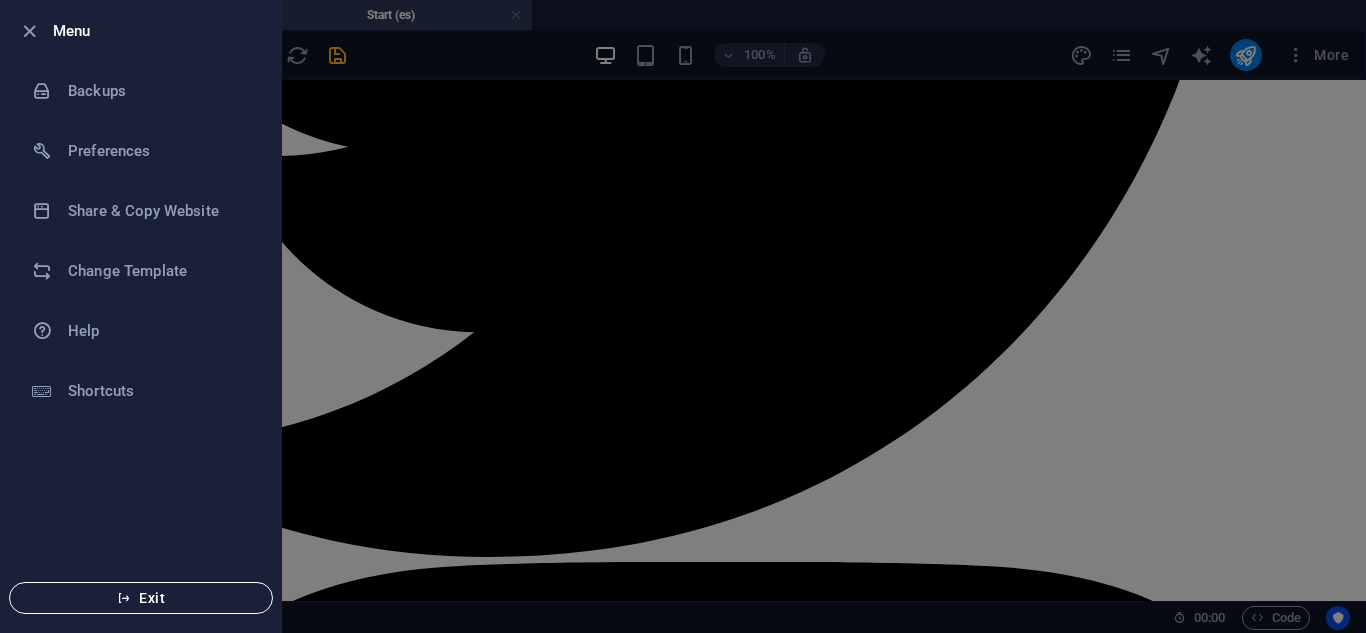 click at bounding box center (124, 598) 